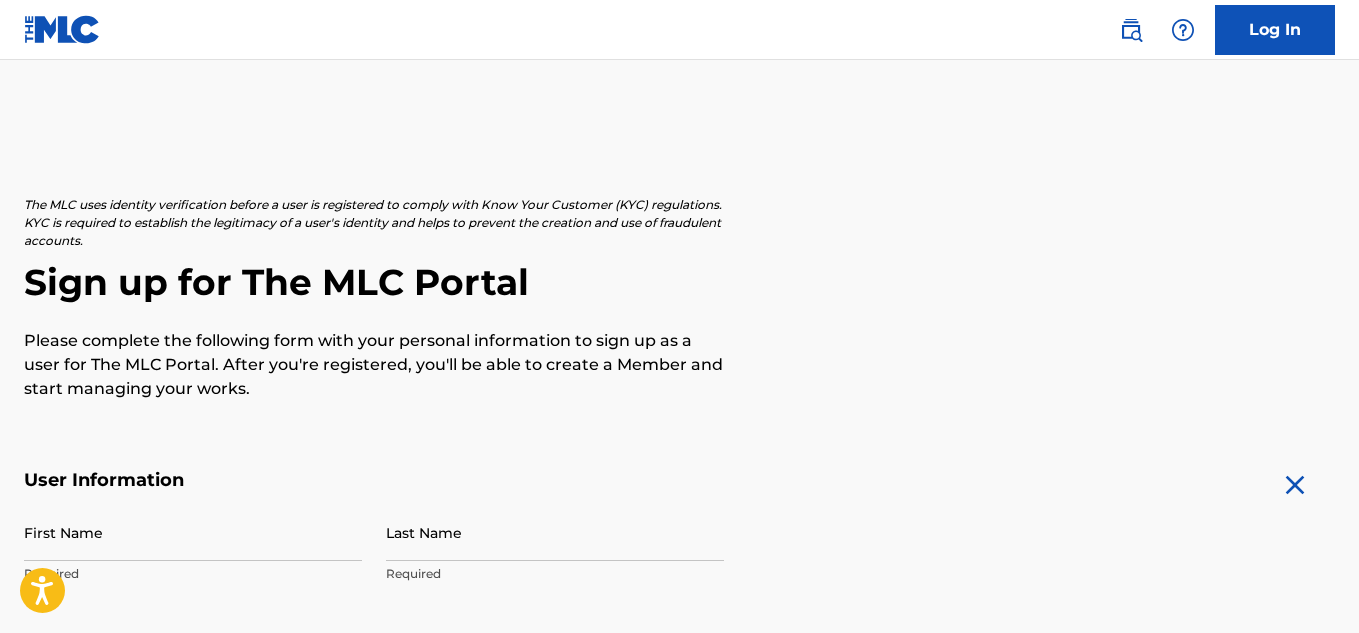 scroll, scrollTop: 0, scrollLeft: 0, axis: both 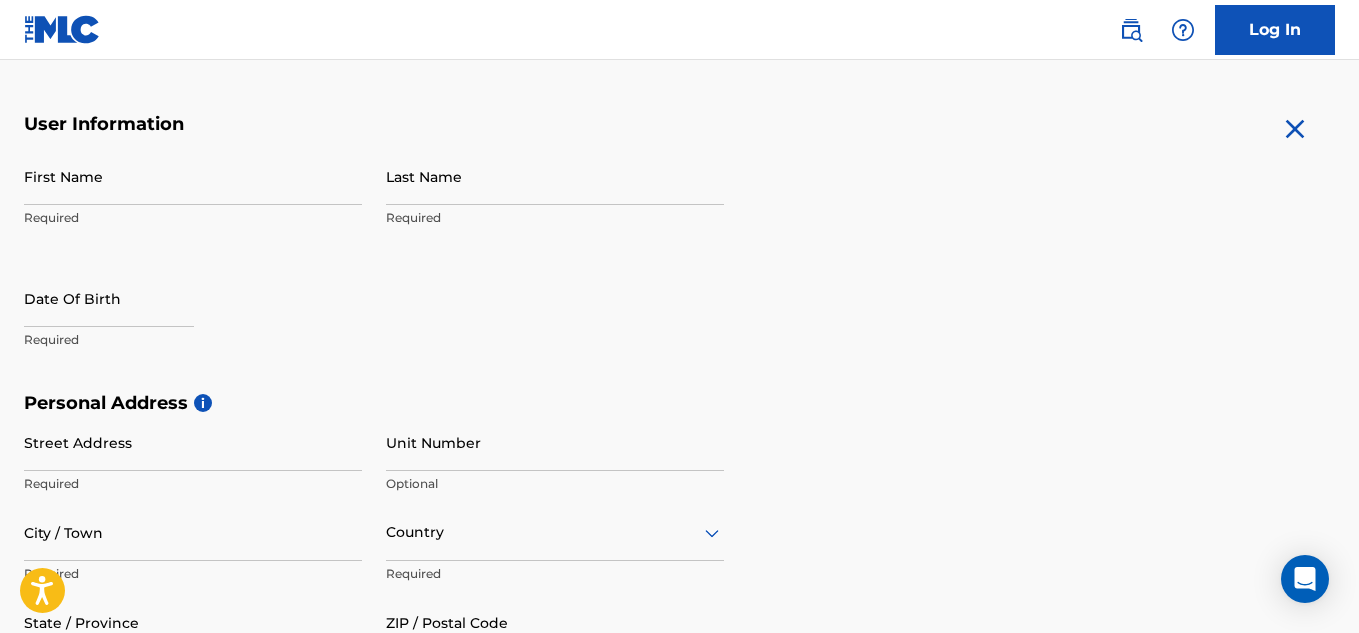 click on "First Name" at bounding box center (193, 176) 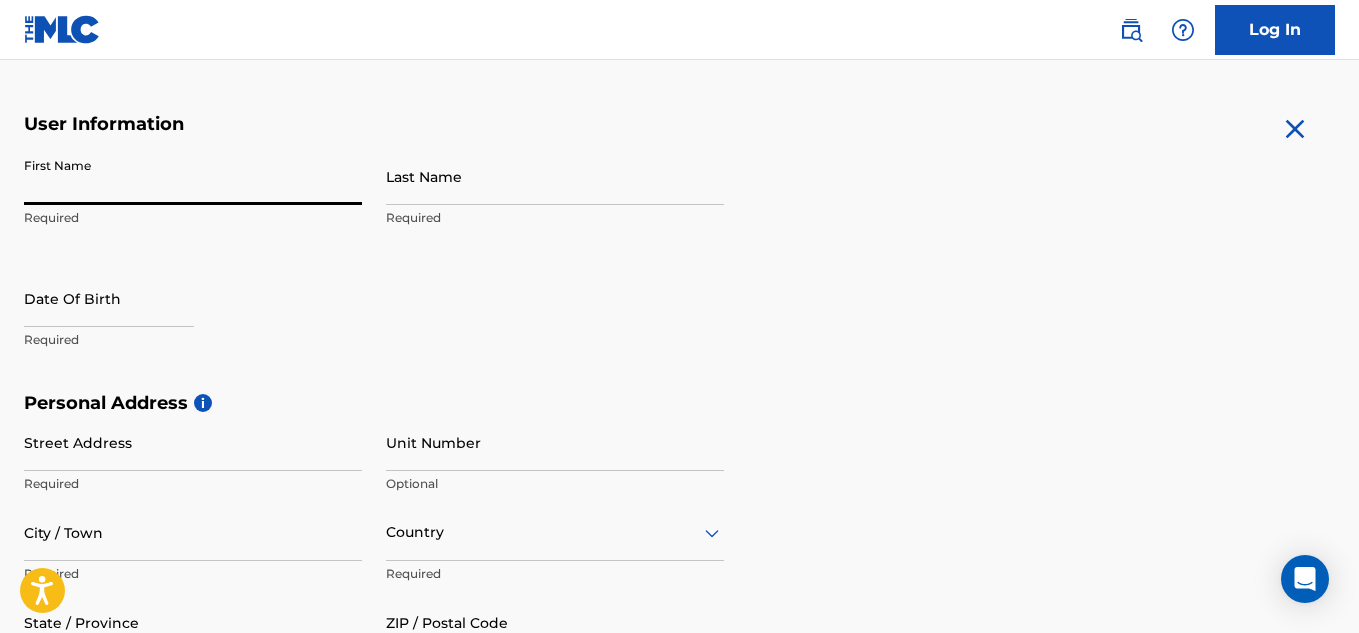 type on "[PERSON_NAME]" 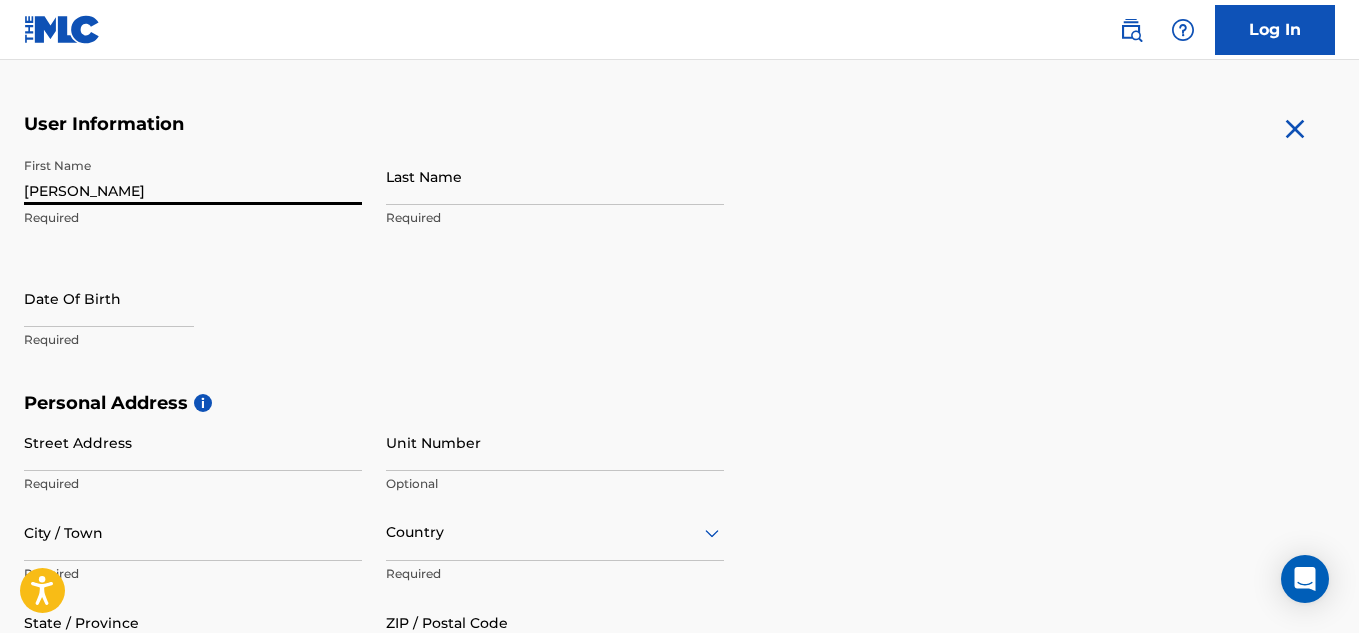 click on "Last Name" at bounding box center [555, 176] 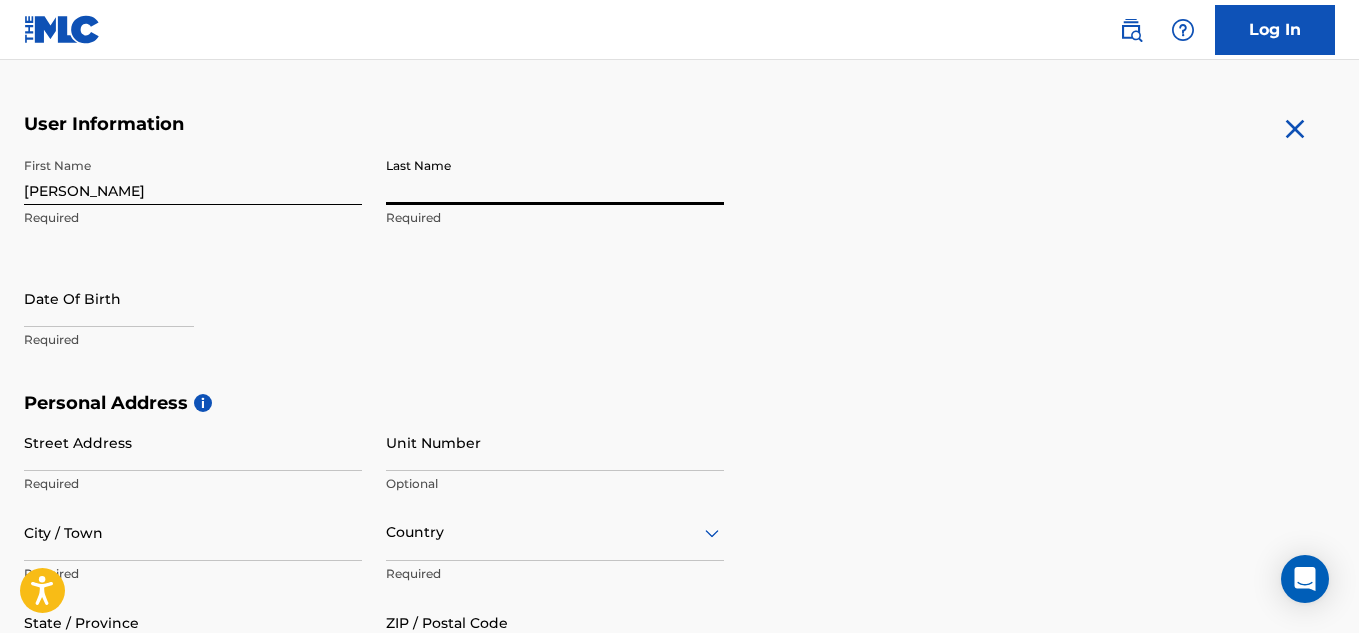 type on "[PERSON_NAME]" 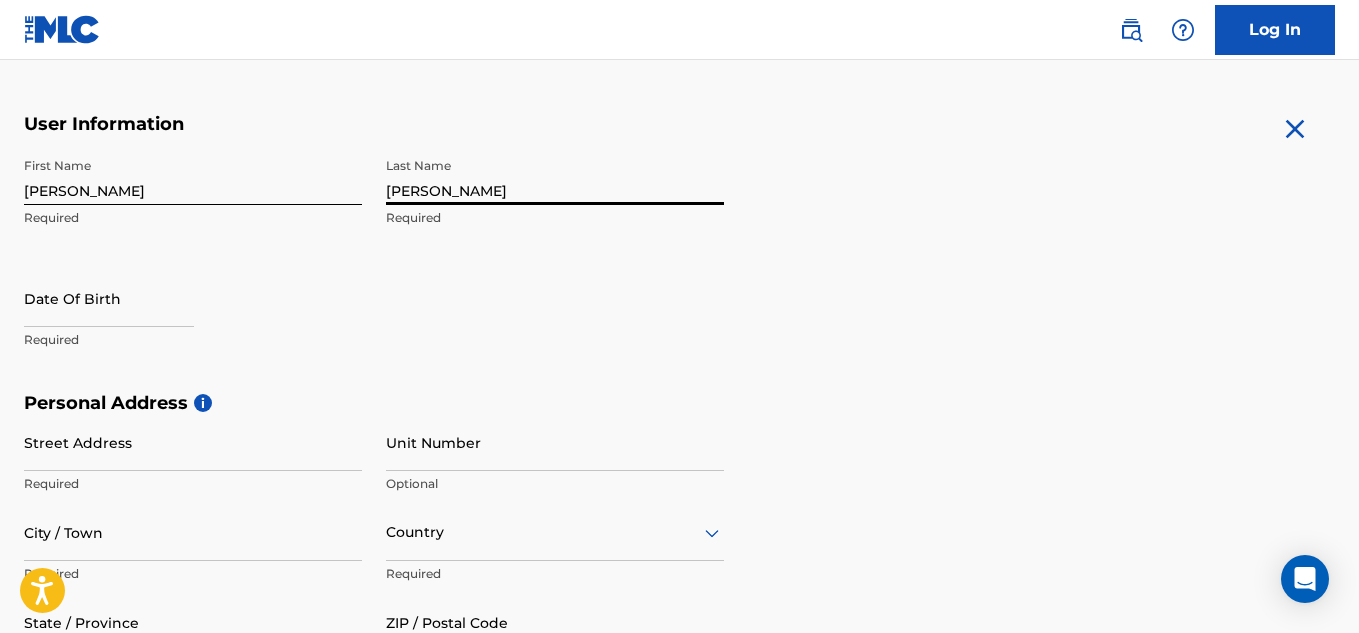 click at bounding box center [109, 298] 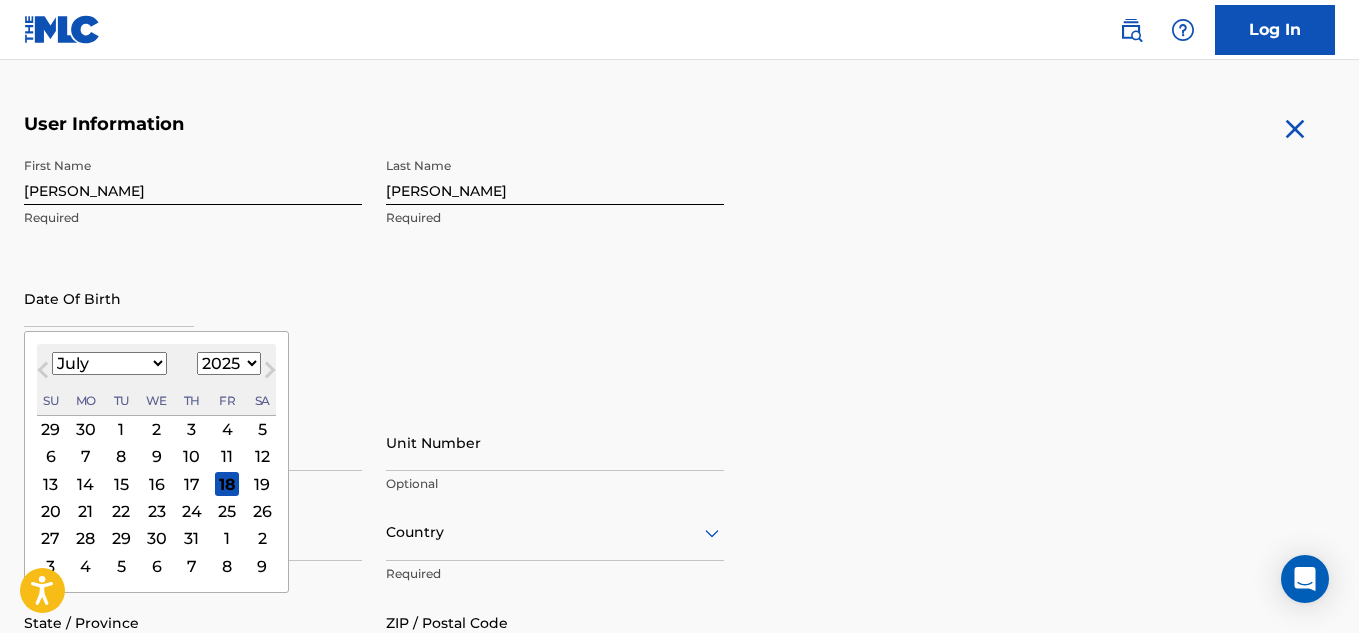 click on "January February March April May June July August September October November December" at bounding box center (109, 363) 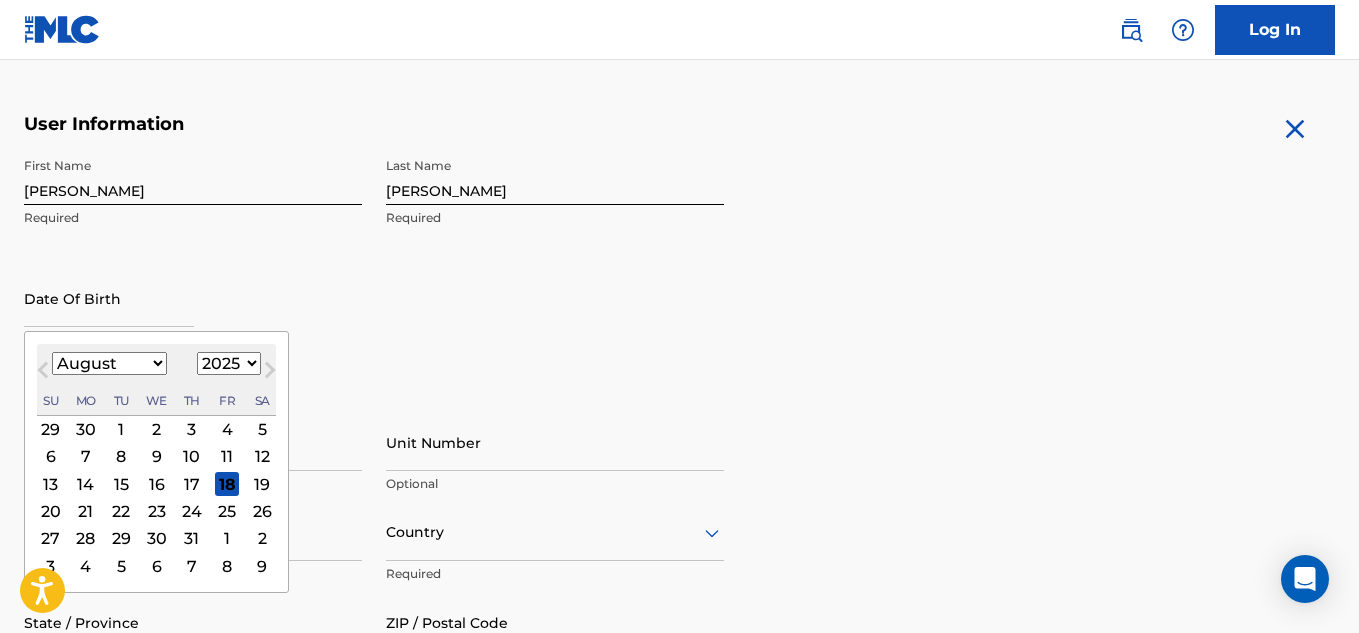 click on "January February March April May June July August September October November December" at bounding box center (109, 363) 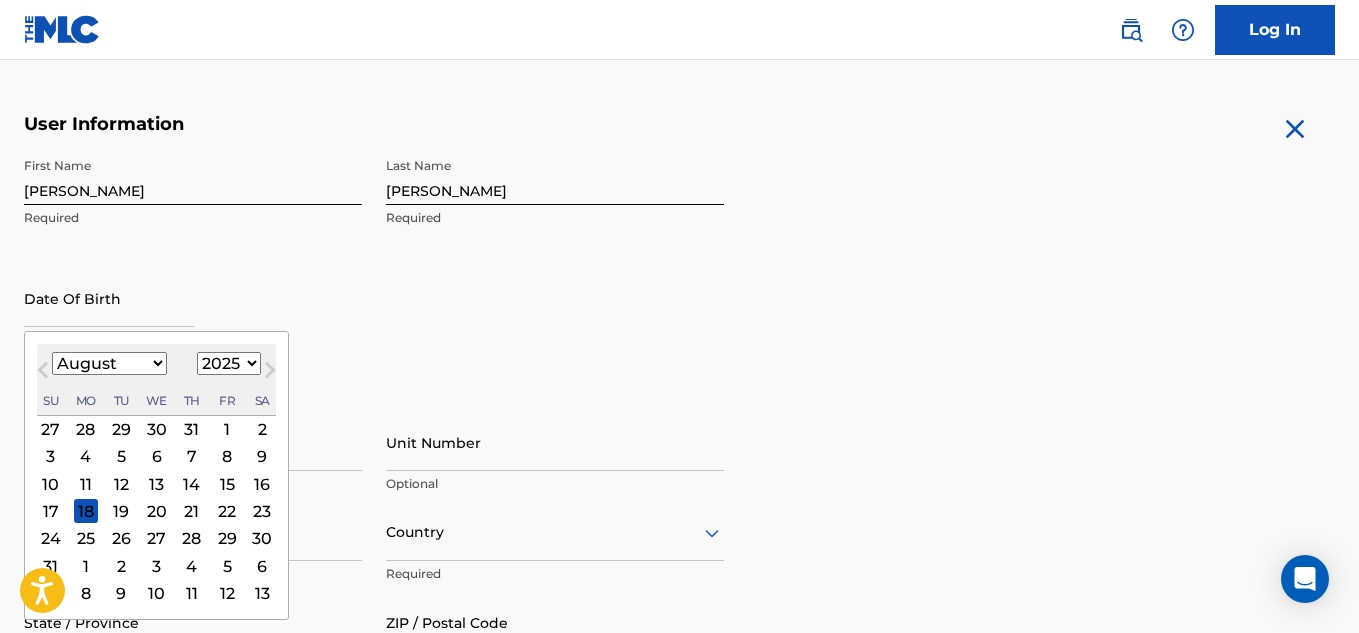 click on "1899 1900 1901 1902 1903 1904 1905 1906 1907 1908 1909 1910 1911 1912 1913 1914 1915 1916 1917 1918 1919 1920 1921 1922 1923 1924 1925 1926 1927 1928 1929 1930 1931 1932 1933 1934 1935 1936 1937 1938 1939 1940 1941 1942 1943 1944 1945 1946 1947 1948 1949 1950 1951 1952 1953 1954 1955 1956 1957 1958 1959 1960 1961 1962 1963 1964 1965 1966 1967 1968 1969 1970 1971 1972 1973 1974 1975 1976 1977 1978 1979 1980 1981 1982 1983 1984 1985 1986 1987 1988 1989 1990 1991 1992 1993 1994 1995 1996 1997 1998 1999 2000 2001 2002 2003 2004 2005 2006 2007 2008 2009 2010 2011 2012 2013 2014 2015 2016 2017 2018 2019 2020 2021 2022 2023 2024 2025 2026 2027 2028 2029 2030 2031 2032 2033 2034 2035 2036 2037 2038 2039 2040 2041 2042 2043 2044 2045 2046 2047 2048 2049 2050 2051 2052 2053 2054 2055 2056 2057 2058 2059 2060 2061 2062 2063 2064 2065 2066 2067 2068 2069 2070 2071 2072 2073 2074 2075 2076 2077 2078 2079 2080 2081 2082 2083 2084 2085 2086 2087 2088 2089 2090 2091 2092 2093 2094 2095 2096 2097 2098 2099 2100" at bounding box center [229, 363] 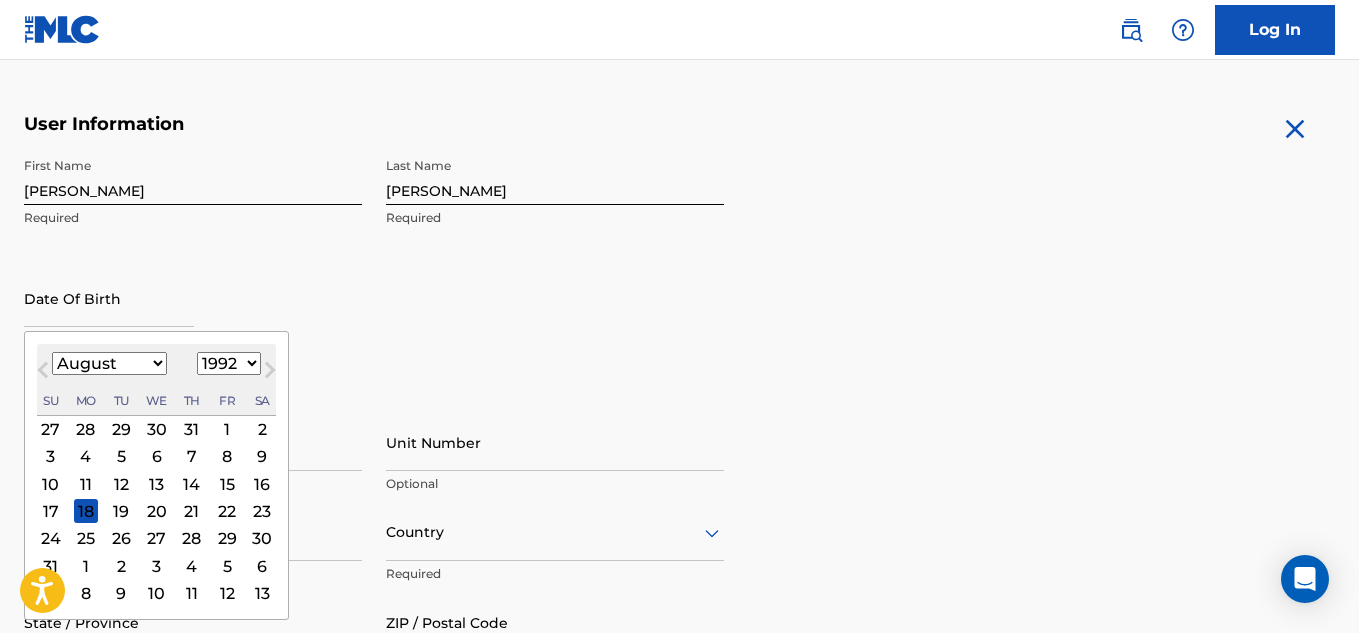 click on "1899 1900 1901 1902 1903 1904 1905 1906 1907 1908 1909 1910 1911 1912 1913 1914 1915 1916 1917 1918 1919 1920 1921 1922 1923 1924 1925 1926 1927 1928 1929 1930 1931 1932 1933 1934 1935 1936 1937 1938 1939 1940 1941 1942 1943 1944 1945 1946 1947 1948 1949 1950 1951 1952 1953 1954 1955 1956 1957 1958 1959 1960 1961 1962 1963 1964 1965 1966 1967 1968 1969 1970 1971 1972 1973 1974 1975 1976 1977 1978 1979 1980 1981 1982 1983 1984 1985 1986 1987 1988 1989 1990 1991 1992 1993 1994 1995 1996 1997 1998 1999 2000 2001 2002 2003 2004 2005 2006 2007 2008 2009 2010 2011 2012 2013 2014 2015 2016 2017 2018 2019 2020 2021 2022 2023 2024 2025 2026 2027 2028 2029 2030 2031 2032 2033 2034 2035 2036 2037 2038 2039 2040 2041 2042 2043 2044 2045 2046 2047 2048 2049 2050 2051 2052 2053 2054 2055 2056 2057 2058 2059 2060 2061 2062 2063 2064 2065 2066 2067 2068 2069 2070 2071 2072 2073 2074 2075 2076 2077 2078 2079 2080 2081 2082 2083 2084 2085 2086 2087 2088 2089 2090 2091 2092 2093 2094 2095 2096 2097 2098 2099 2100" at bounding box center [229, 363] 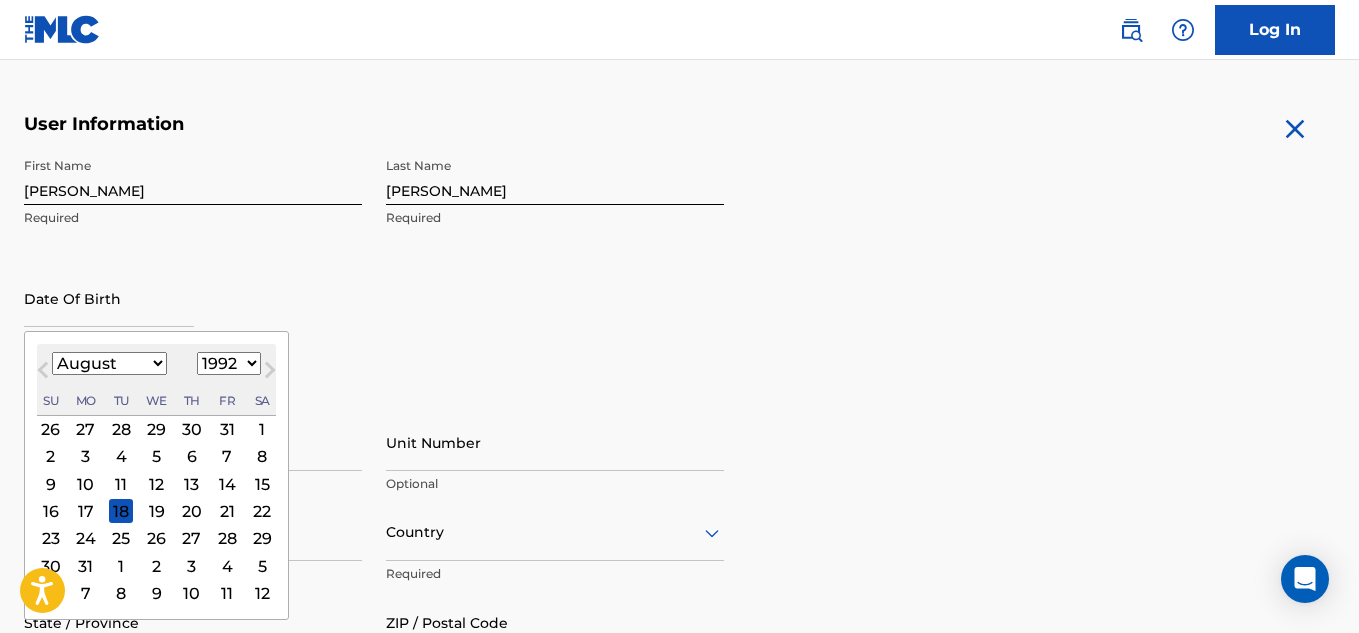 click on "10" at bounding box center (86, 484) 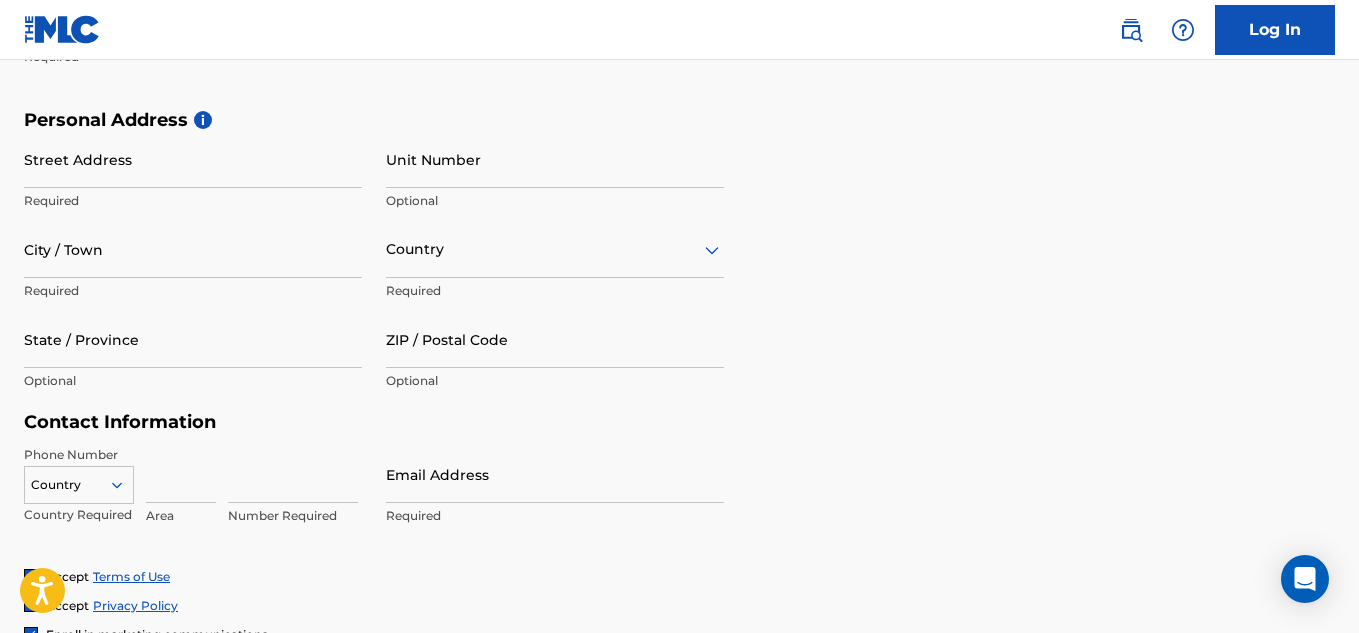scroll, scrollTop: 647, scrollLeft: 0, axis: vertical 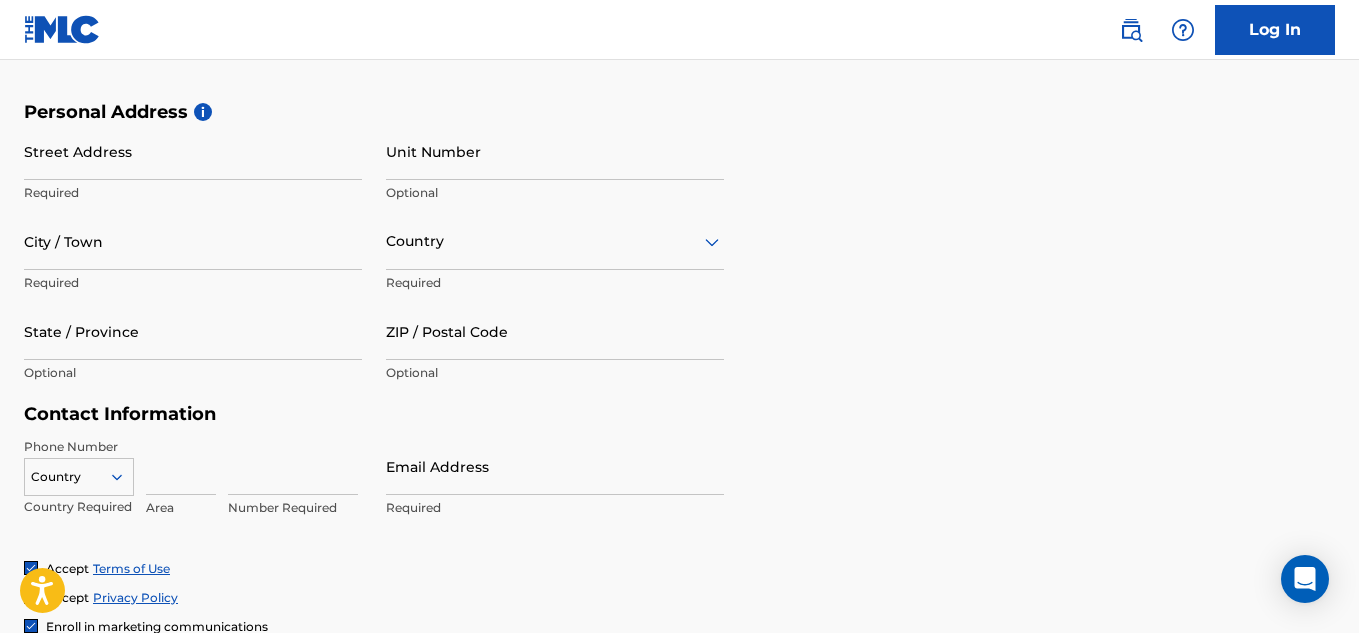 click on "Street Address" at bounding box center (193, 151) 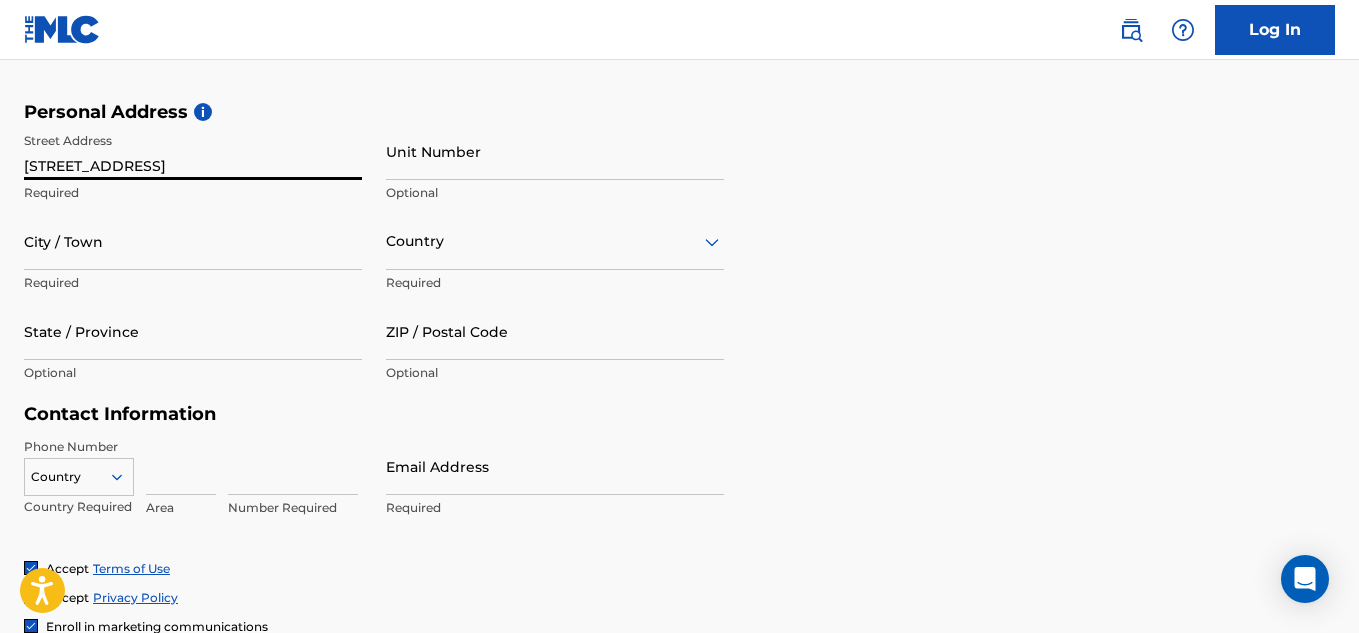 type on "[STREET_ADDRESS]" 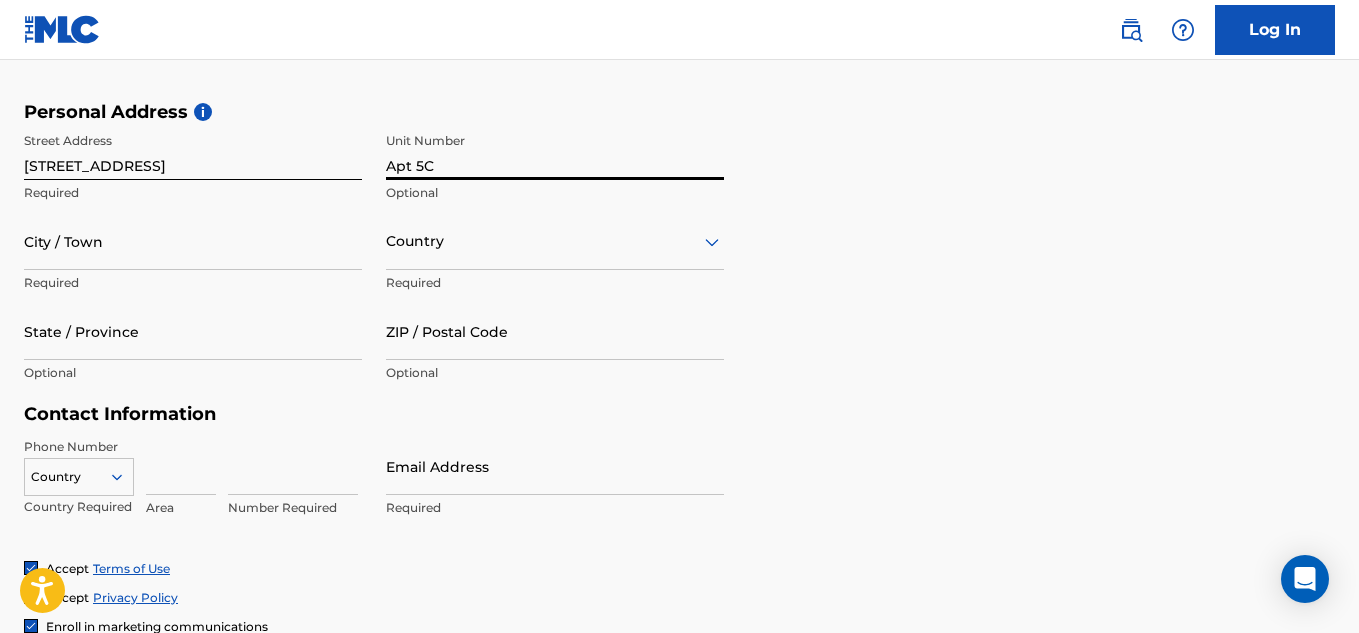type on "Apt 5C" 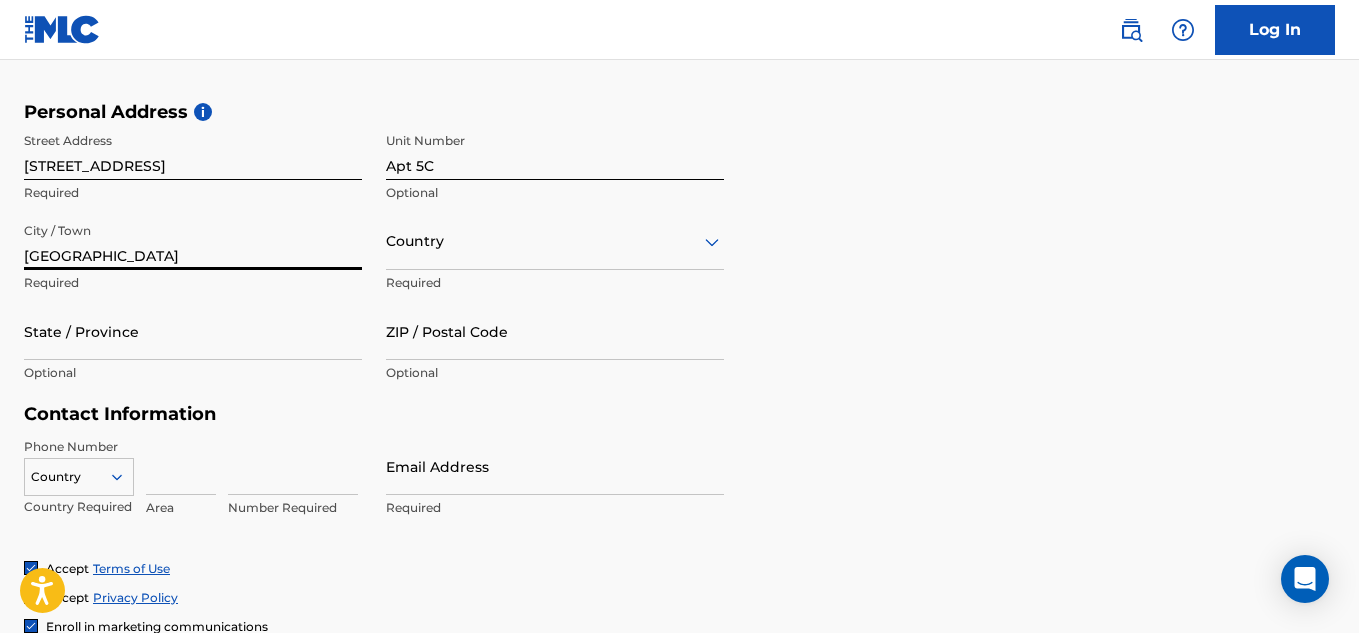 type on "[GEOGRAPHIC_DATA]" 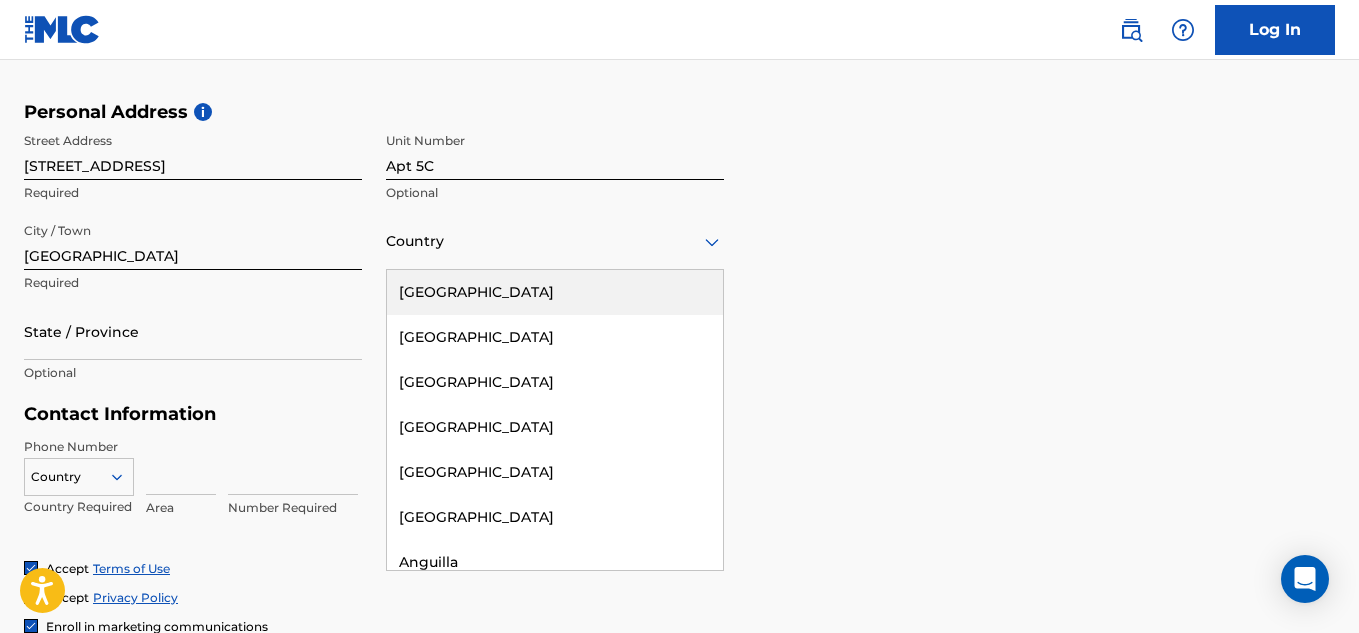 click at bounding box center (555, 241) 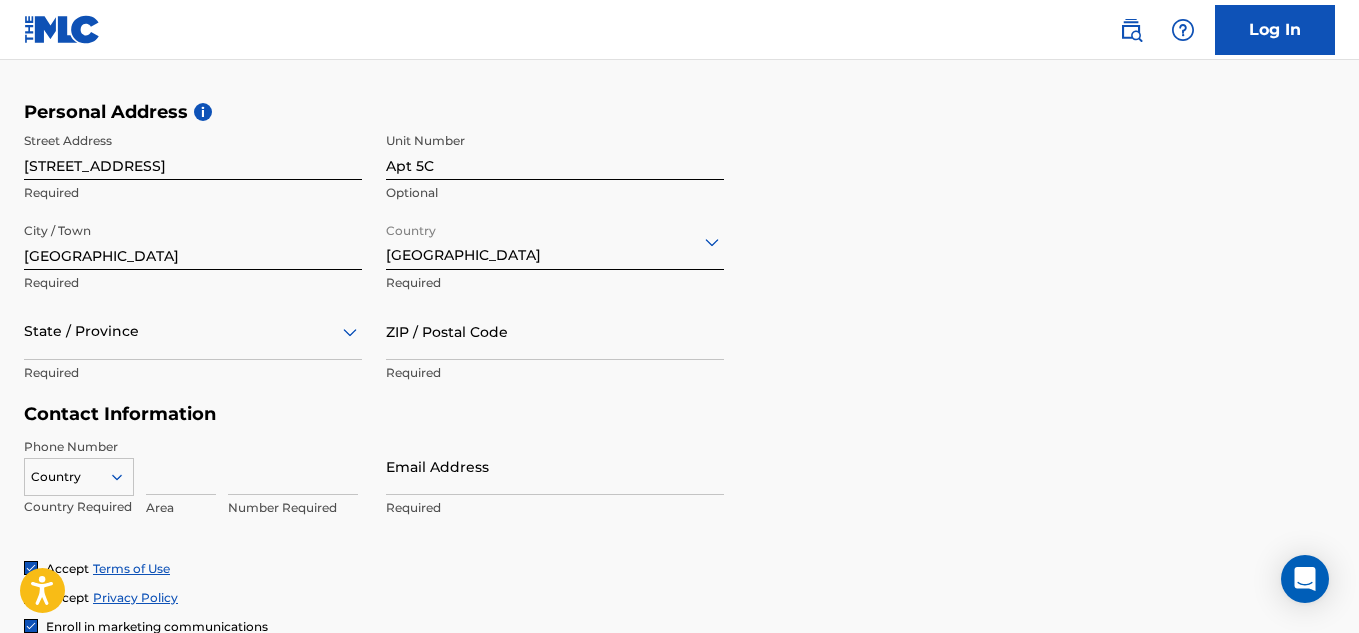 click on "State / Province" at bounding box center [193, 331] 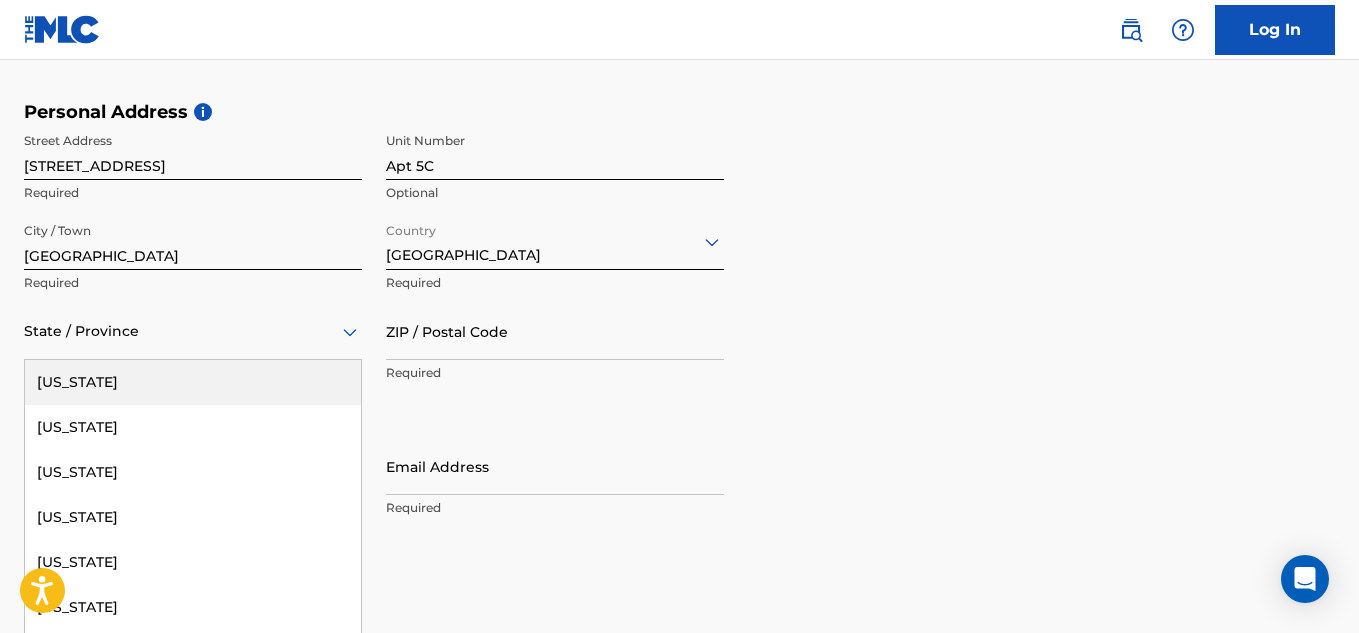 scroll, scrollTop: 675, scrollLeft: 0, axis: vertical 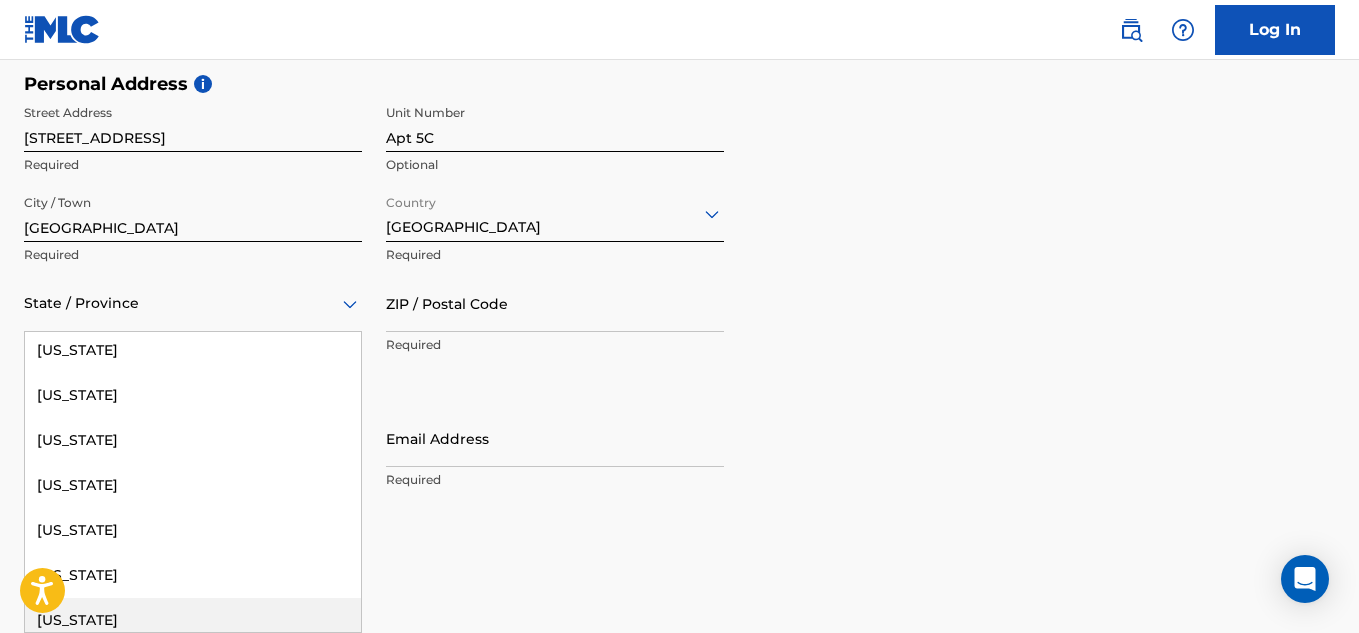 click on "[US_STATE]" at bounding box center [193, 620] 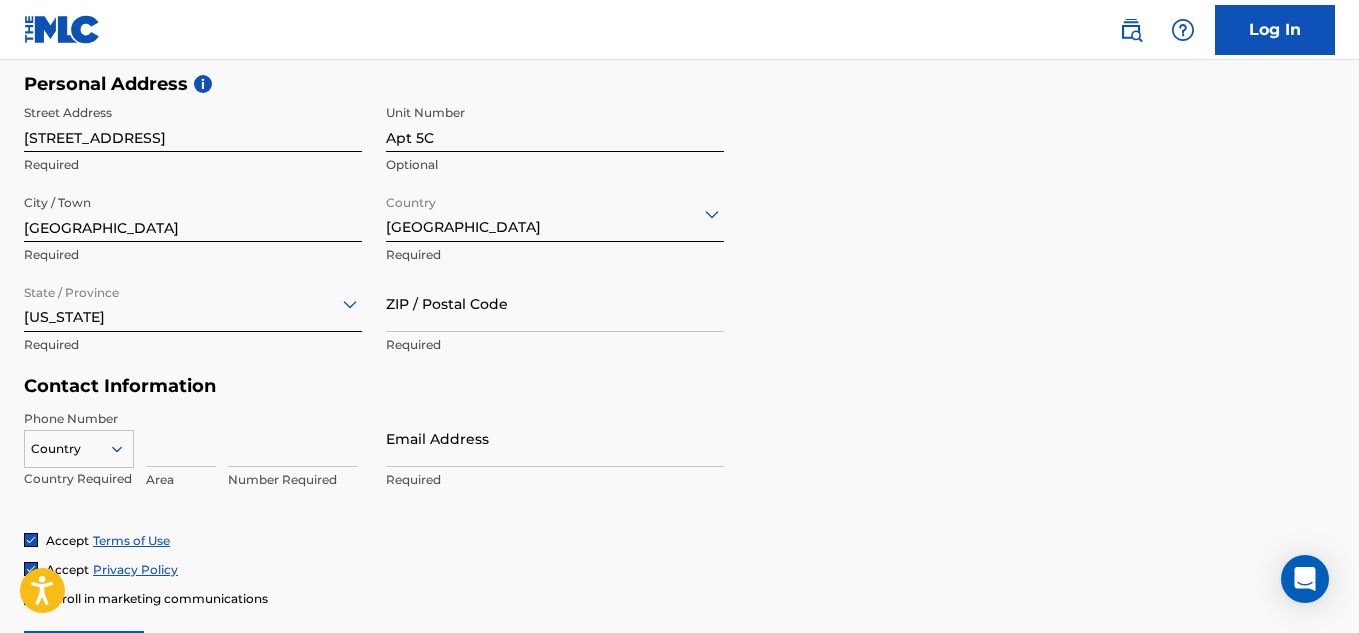 click on "ZIP / Postal Code" at bounding box center [555, 303] 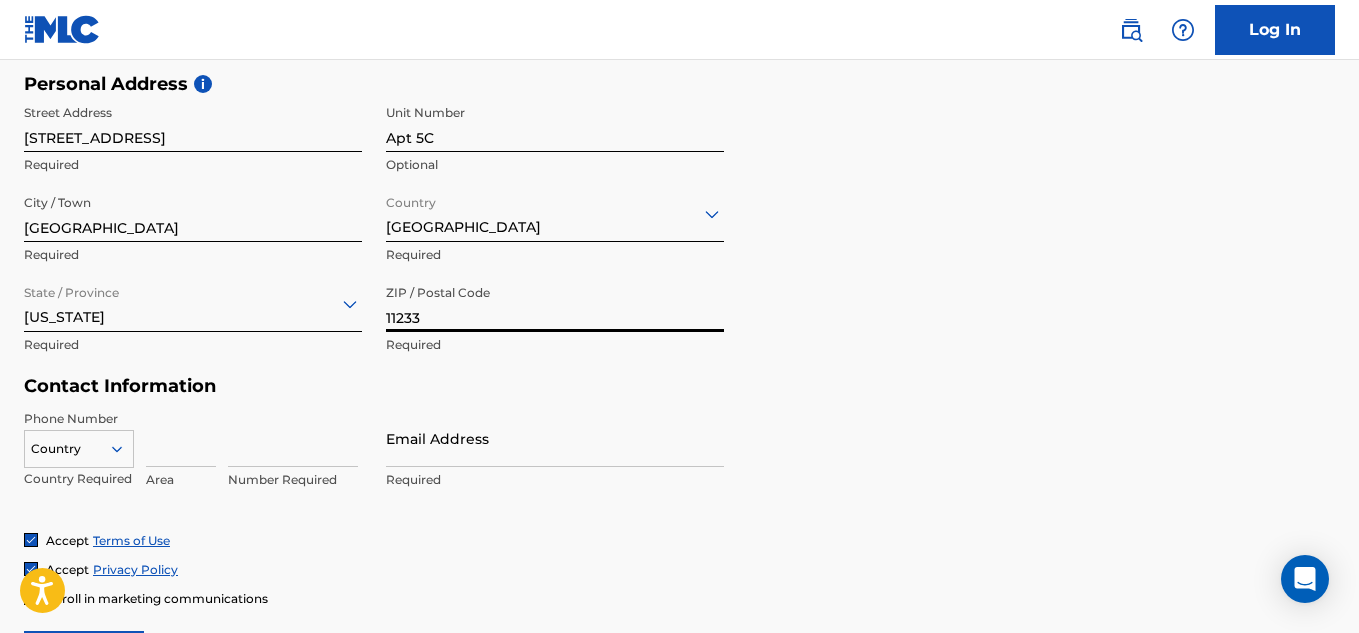 type on "11233" 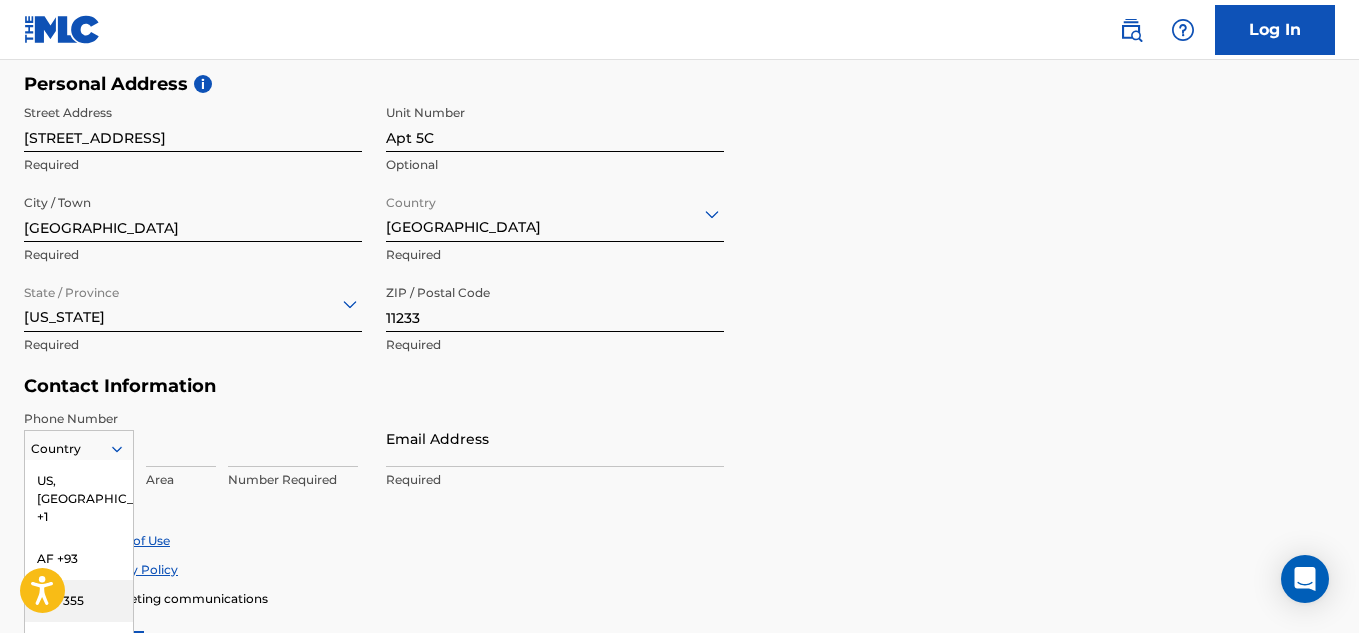 click on "216 results available. Use Up and Down to choose options, press Enter to select the currently focused option, press Escape to exit the menu, press Tab to select the option and exit the menu. Country [GEOGRAPHIC_DATA], [GEOGRAPHIC_DATA] +1 AF +93 AL +355 DZ +213 AD +376 AO +244 AI +1264 AG +1268 AR +54 AM +374 AW +297 AU +61 AT +43 AZ +994 BS +1242 BH +973 BD +880 BB +1246 BY +375 BE +32 BZ +501 BJ +229 BM +1441 BT +975 BO +591 BA +387 BW +267 BR +55 BN +673 BG +359 BF +226 BI +257 KH +855 CM +237 CV +238 KY +1345 CF +236 TD +235 CL +56 CN +86 CO +57 KM +269 CG, CD +242 CK +682 CR +506 CI +225 HR +385 CU +53 CY +357 CZ +420 DK +45 DJ +253 DM +1767 DO +1809 EC +593 EG +20 SV +503 GQ +240 ER +291 EE +372 ET +251 FK +500 FO +298 FJ +679 FI +358 FR +33 GF +594 PF +689 GA +241 GM +220 GE +995 DE +49 GH +233 GI +350 GR +30 GL +299 GD +1473 GP +590 GT +502 GN +224 GW +245 GY +592 HT +509 VA, IT +39 HN +504 HK +852 HU +36 IS +354 IN +91 ID +62 IR +98 IQ +964 IE +353 IL +972 JM +1876 JP +81 JO +962 KZ +7 KE +254 KI +686 KP +850 KR +82 KW +965" at bounding box center [79, 445] 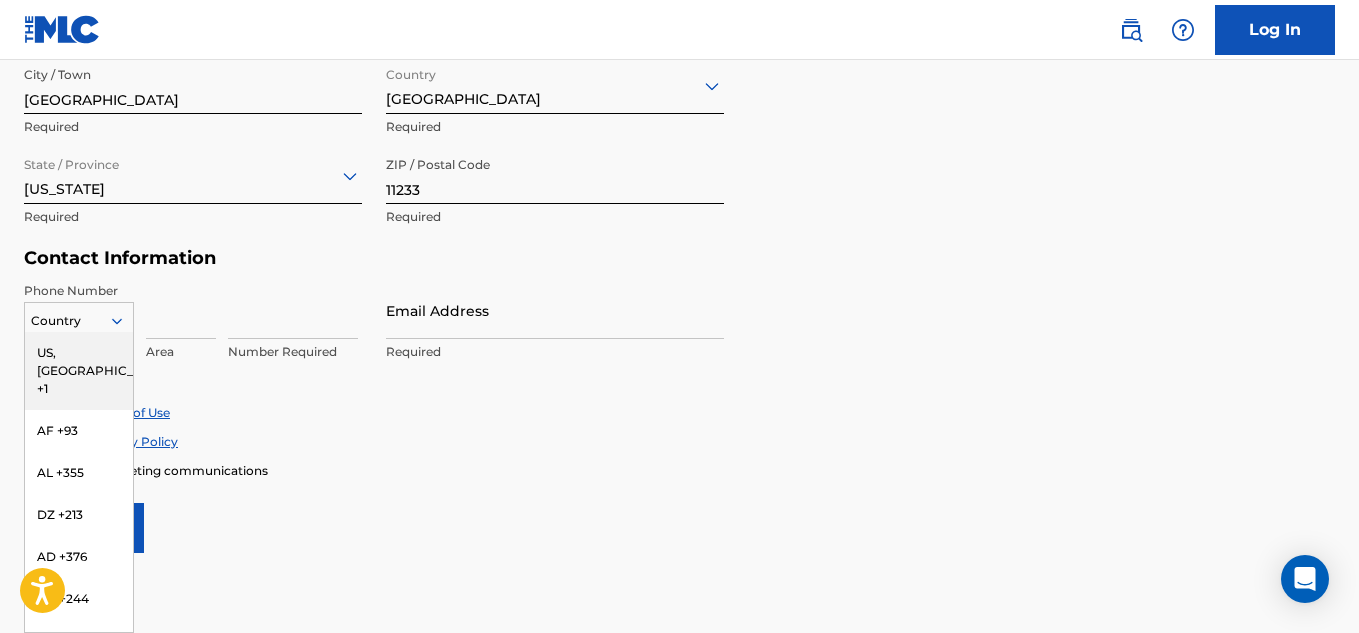 click on "US, [GEOGRAPHIC_DATA] +1" at bounding box center [79, 371] 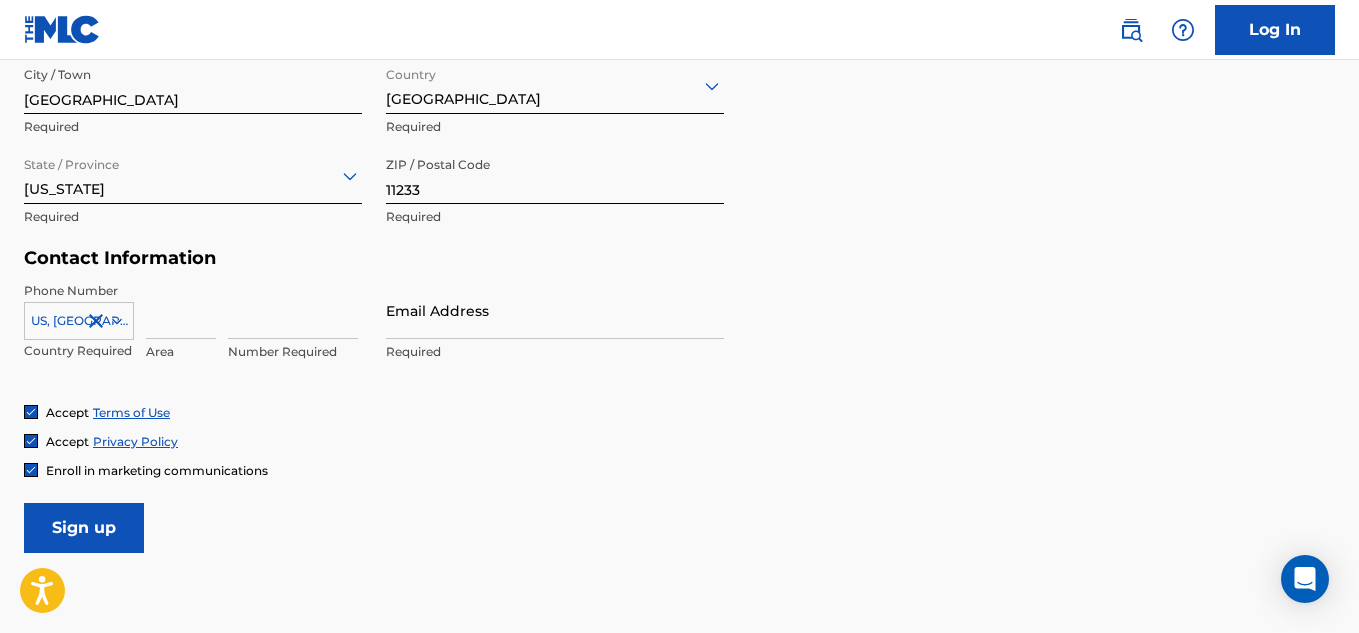 click at bounding box center (181, 310) 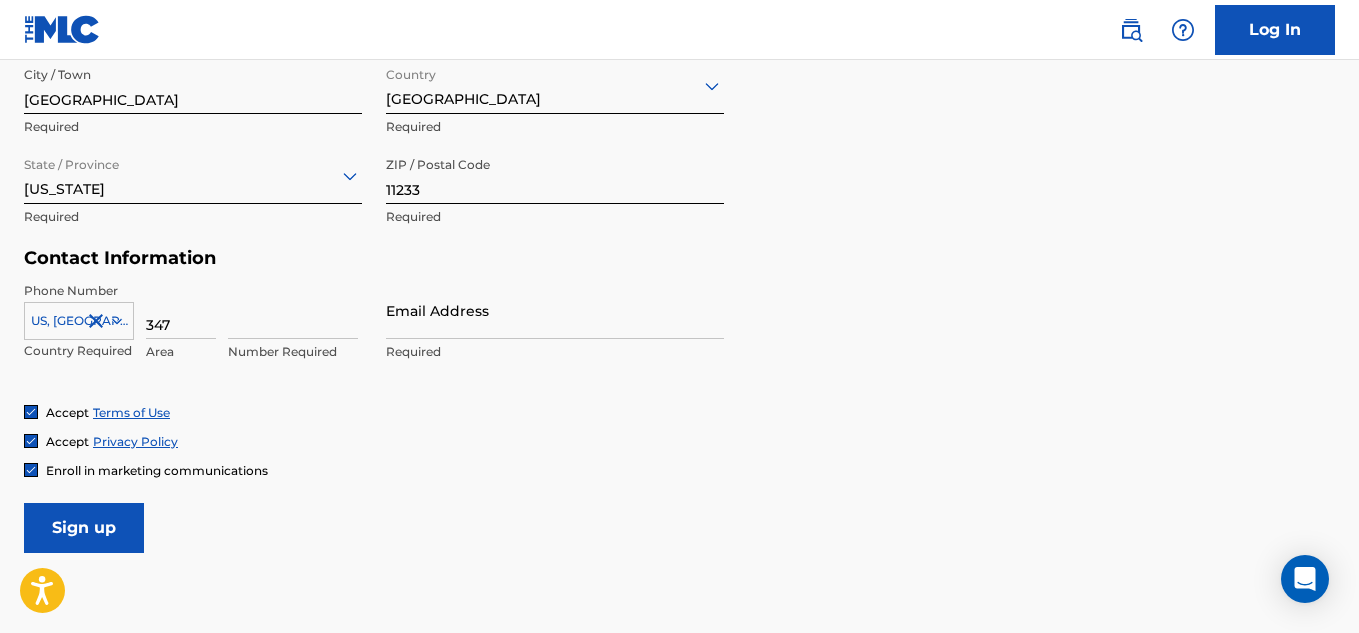 type on "347" 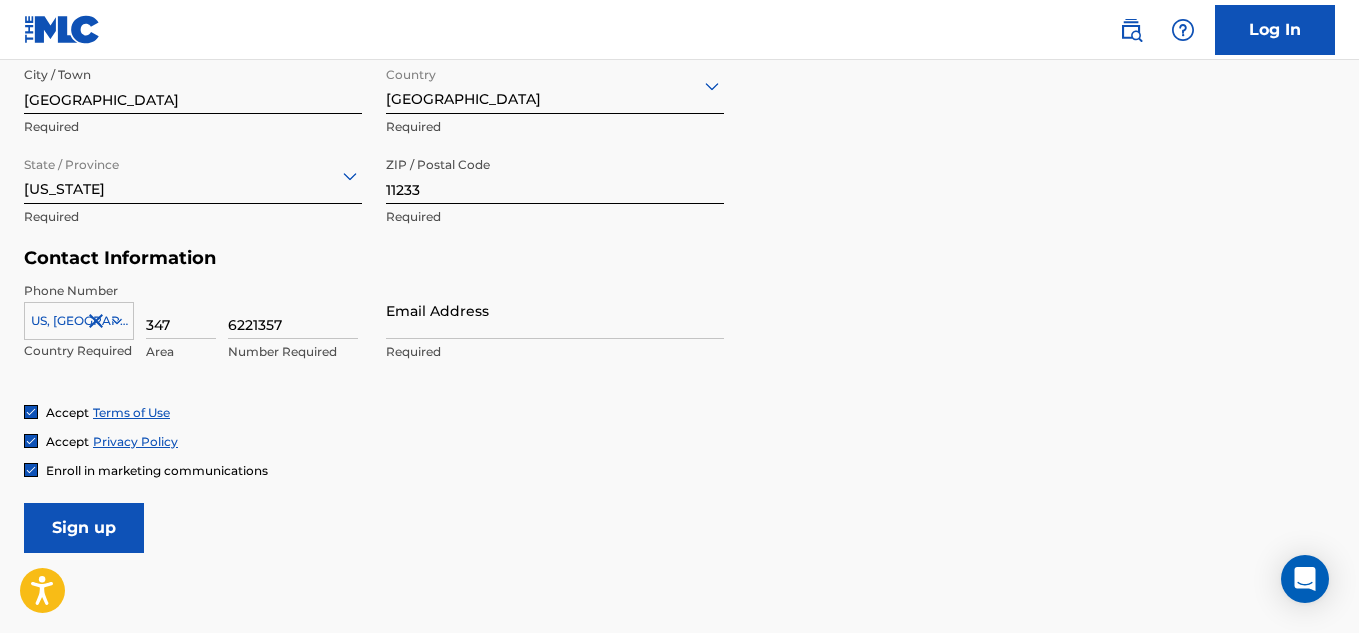 type on "6221357" 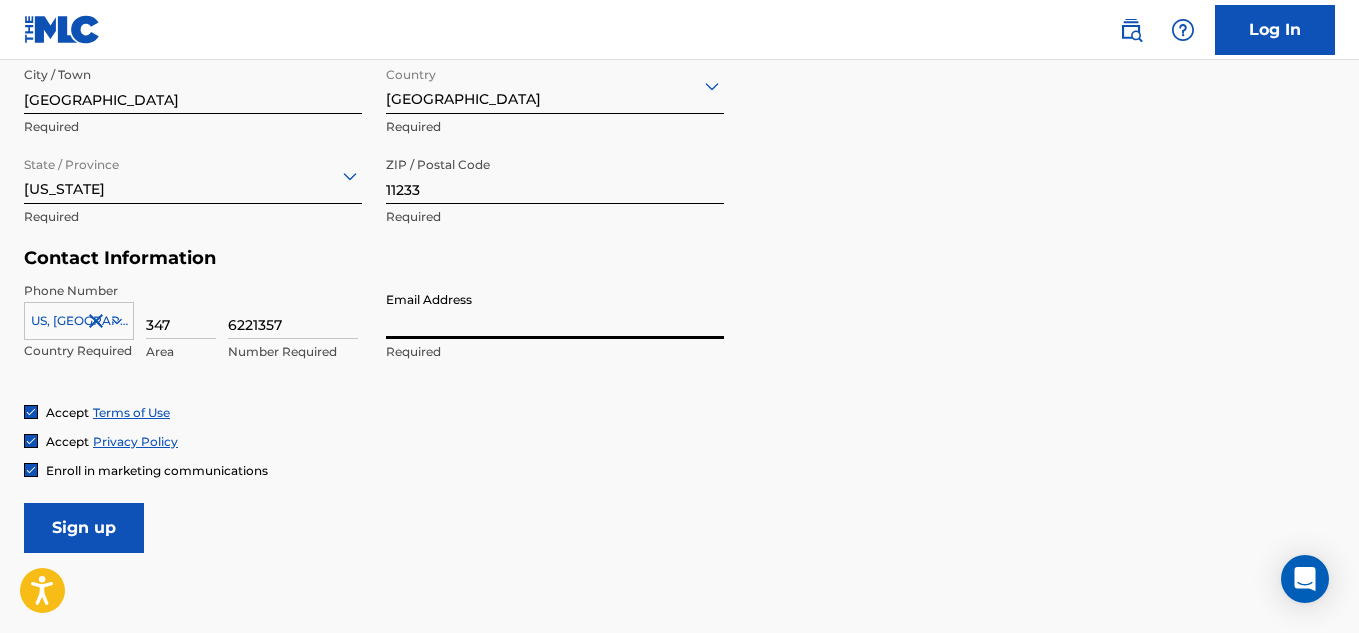 click on "Email Address" at bounding box center (555, 310) 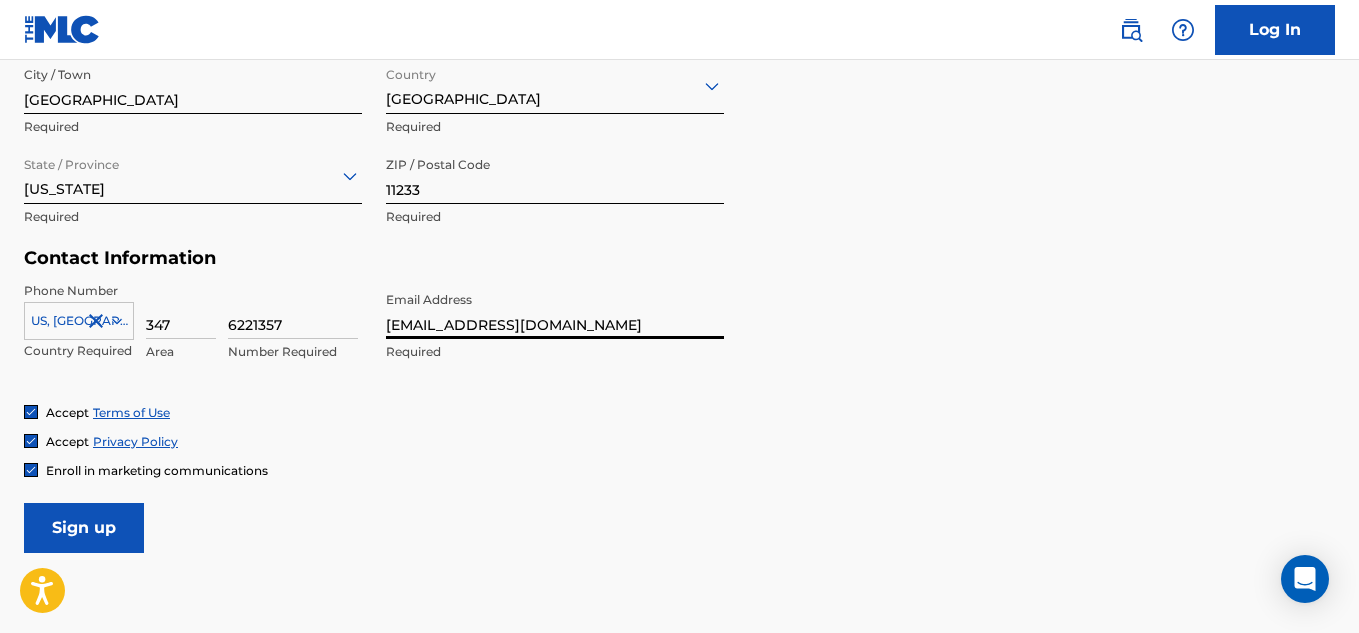 click on "Sign up" at bounding box center (84, 528) 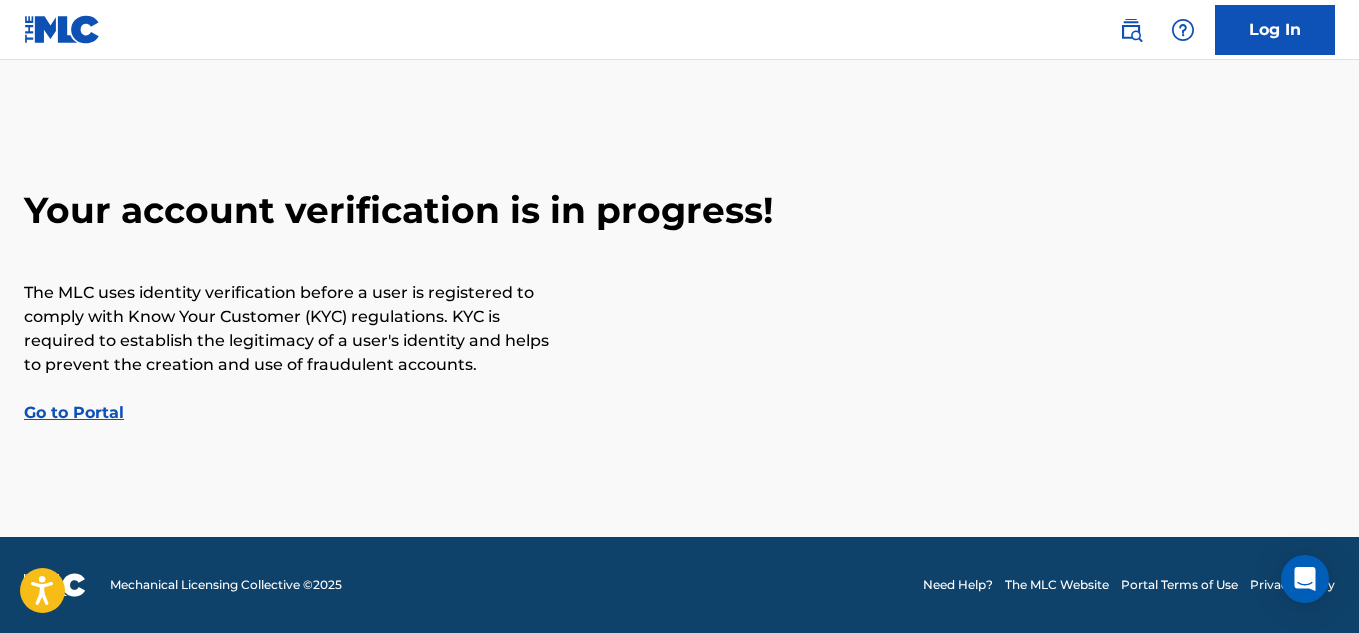 scroll, scrollTop: 0, scrollLeft: 0, axis: both 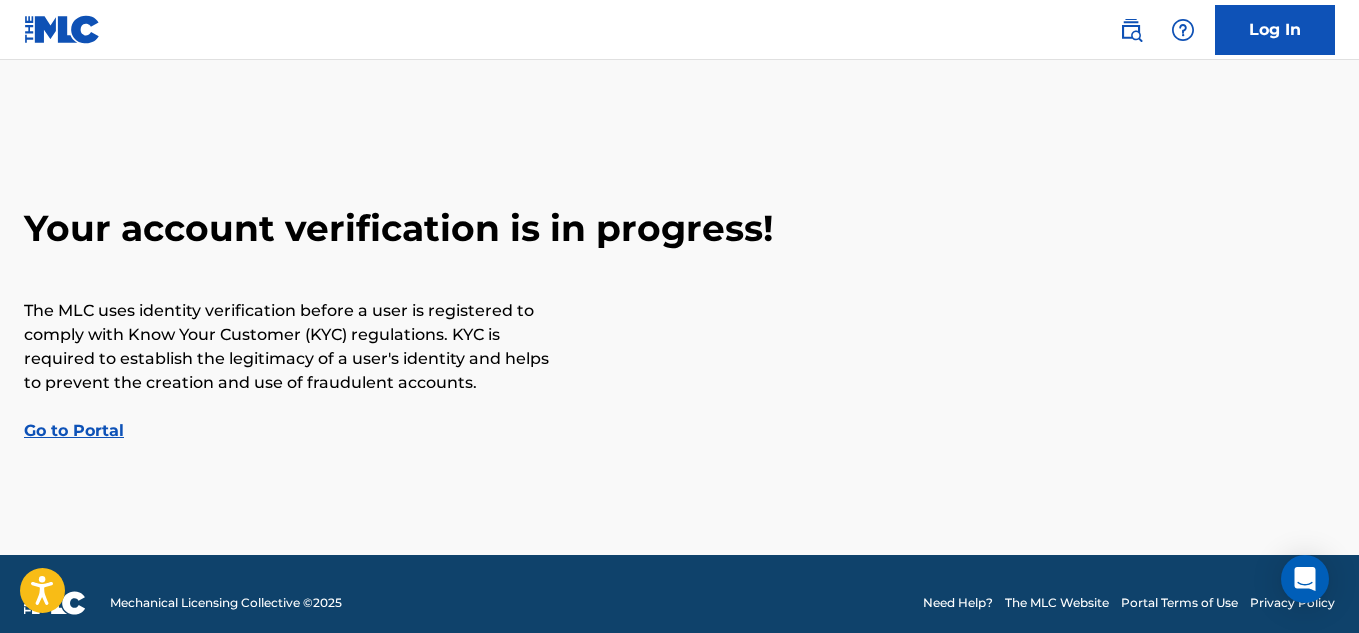 click on "Go to Portal" at bounding box center (74, 430) 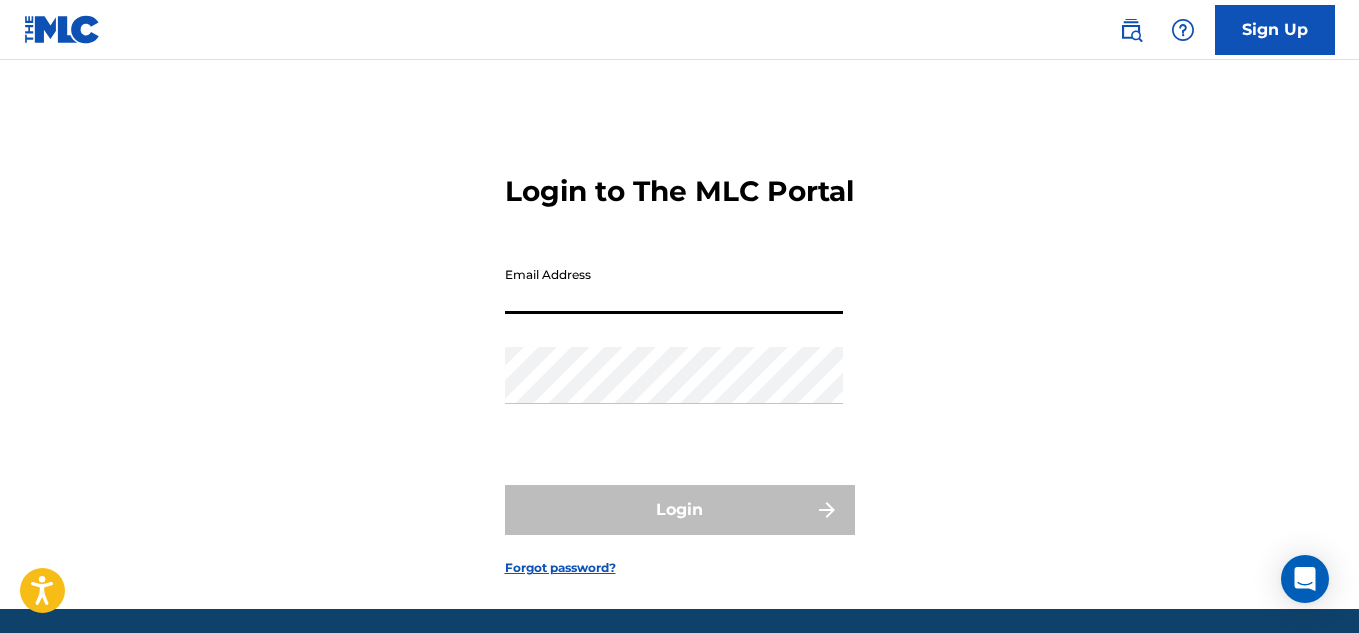 click on "Email Address" at bounding box center (674, 285) 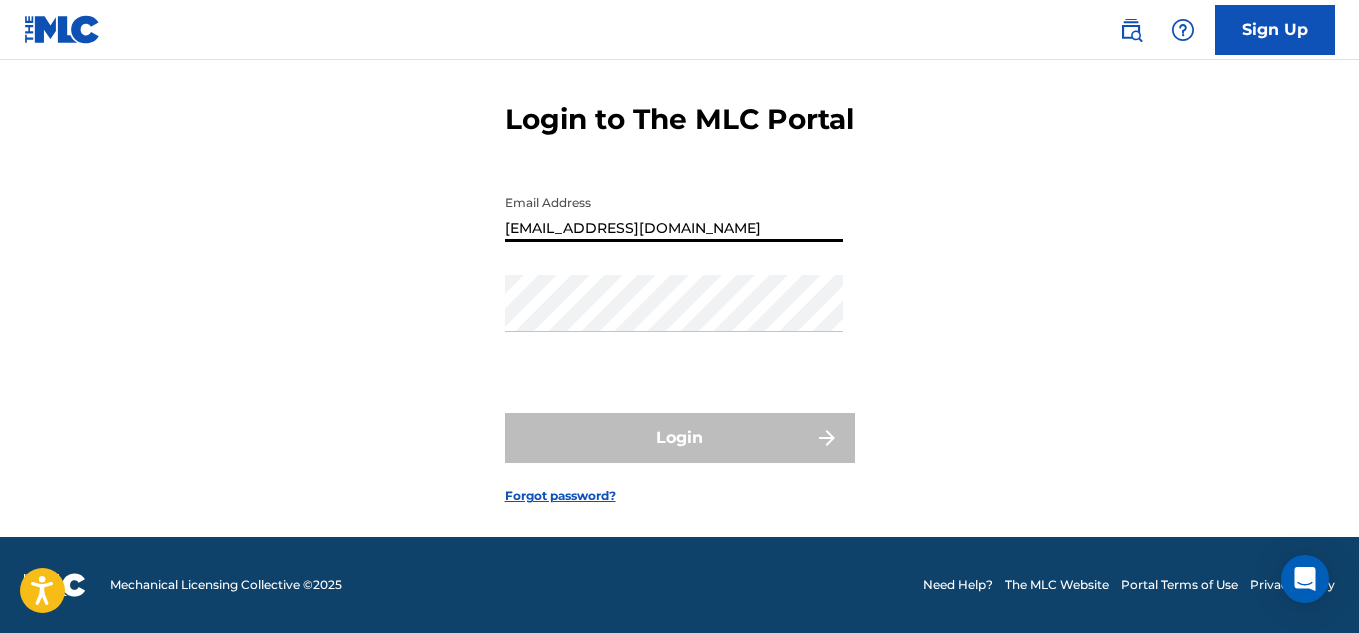 scroll, scrollTop: 0, scrollLeft: 0, axis: both 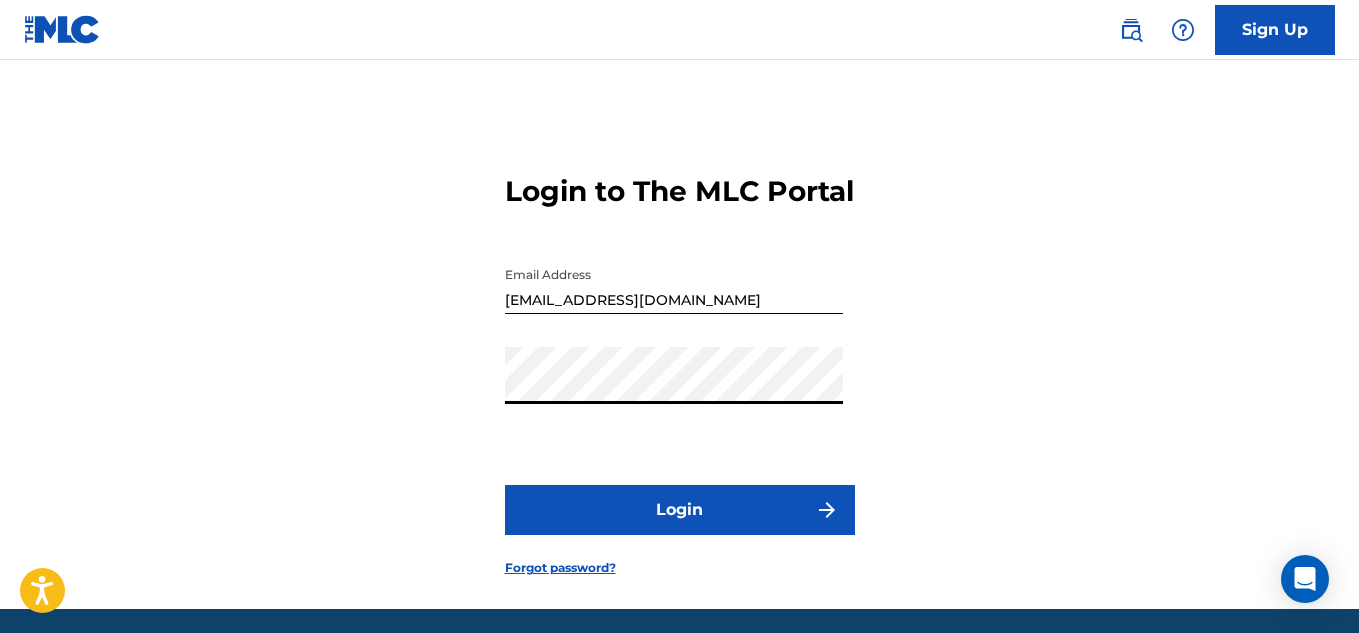 click on "Login" at bounding box center (680, 510) 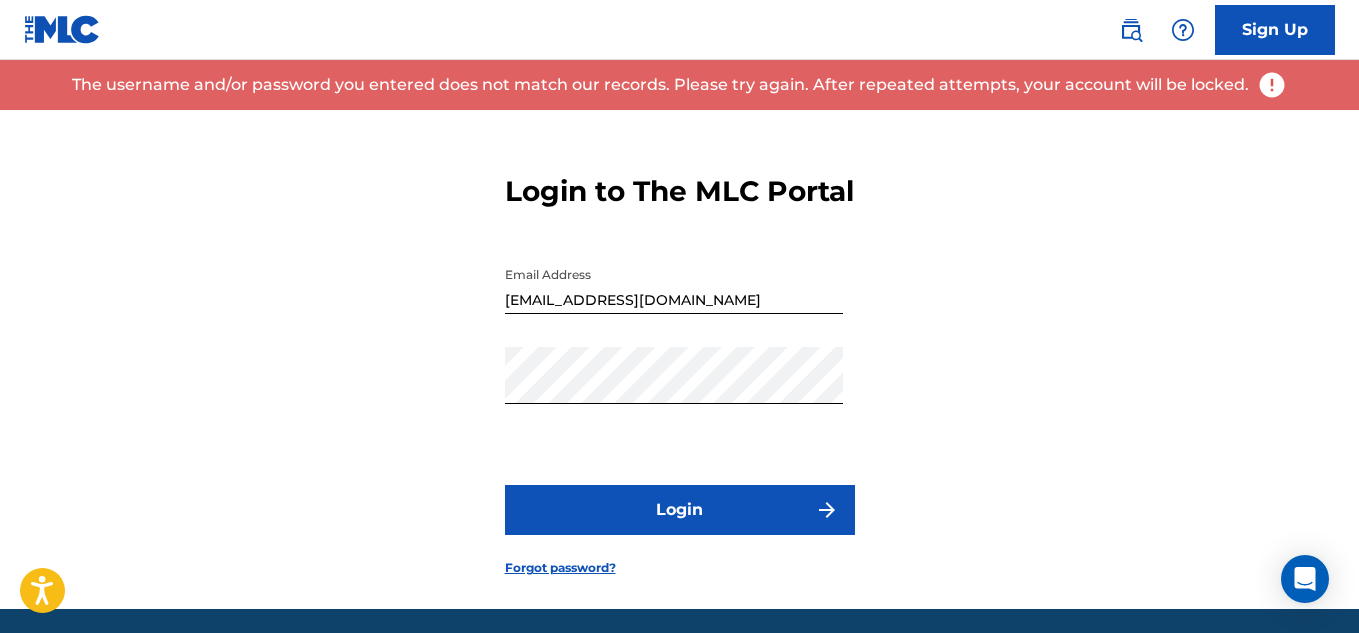 click on "Sign Up" at bounding box center [1275, 30] 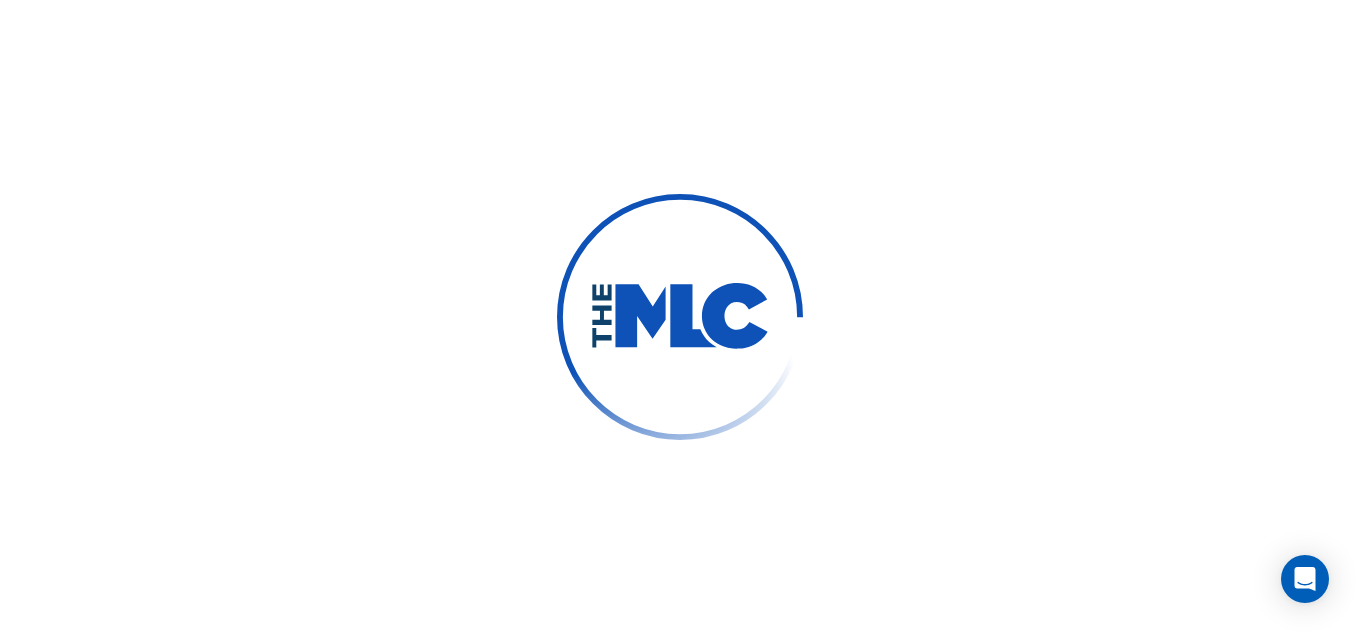 scroll, scrollTop: 0, scrollLeft: 0, axis: both 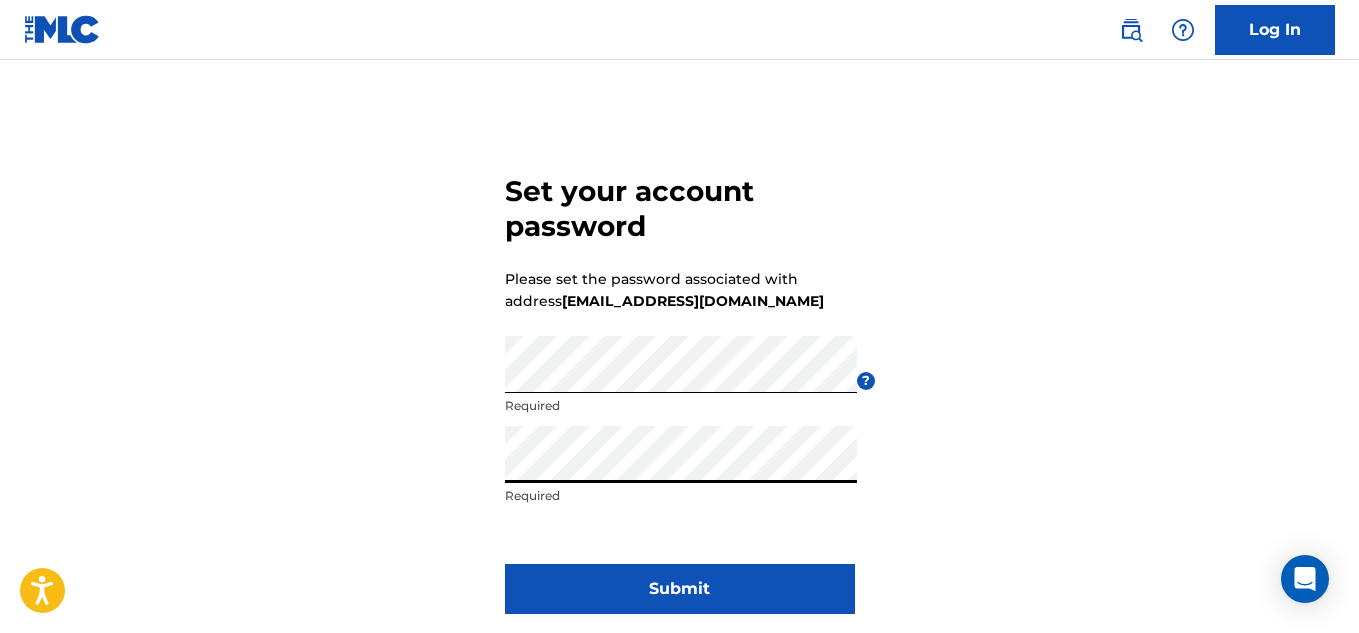 click on "Submit" at bounding box center [680, 589] 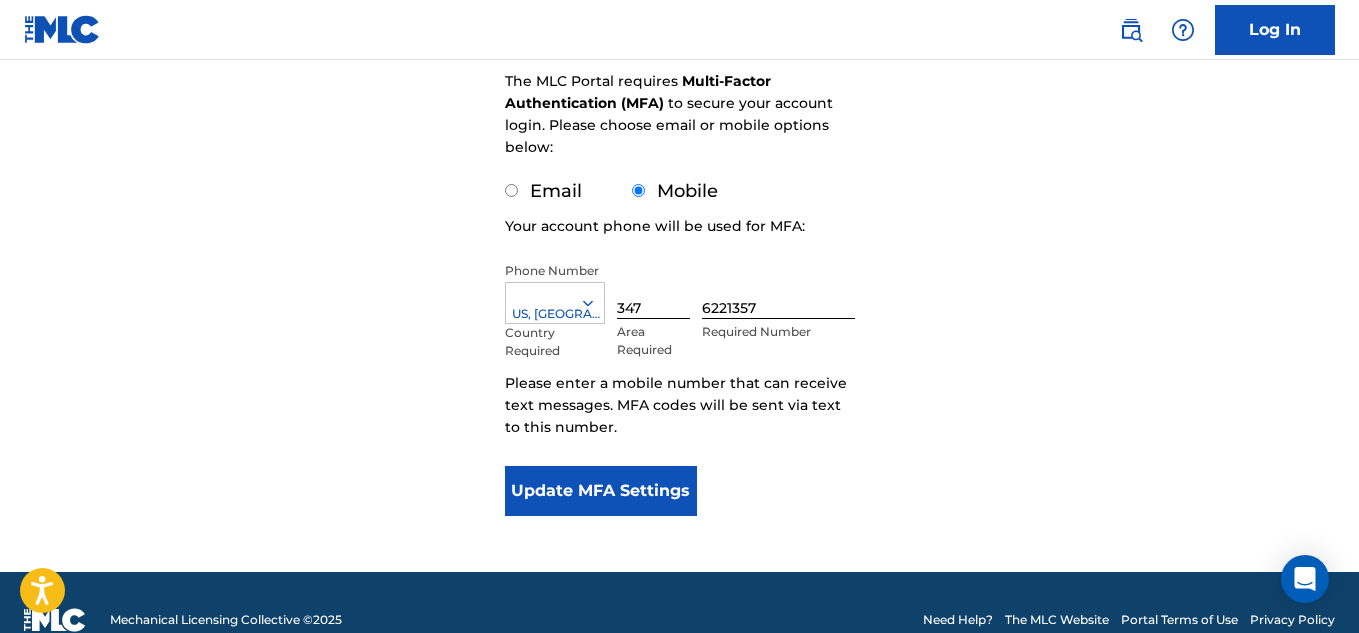 scroll, scrollTop: 304, scrollLeft: 0, axis: vertical 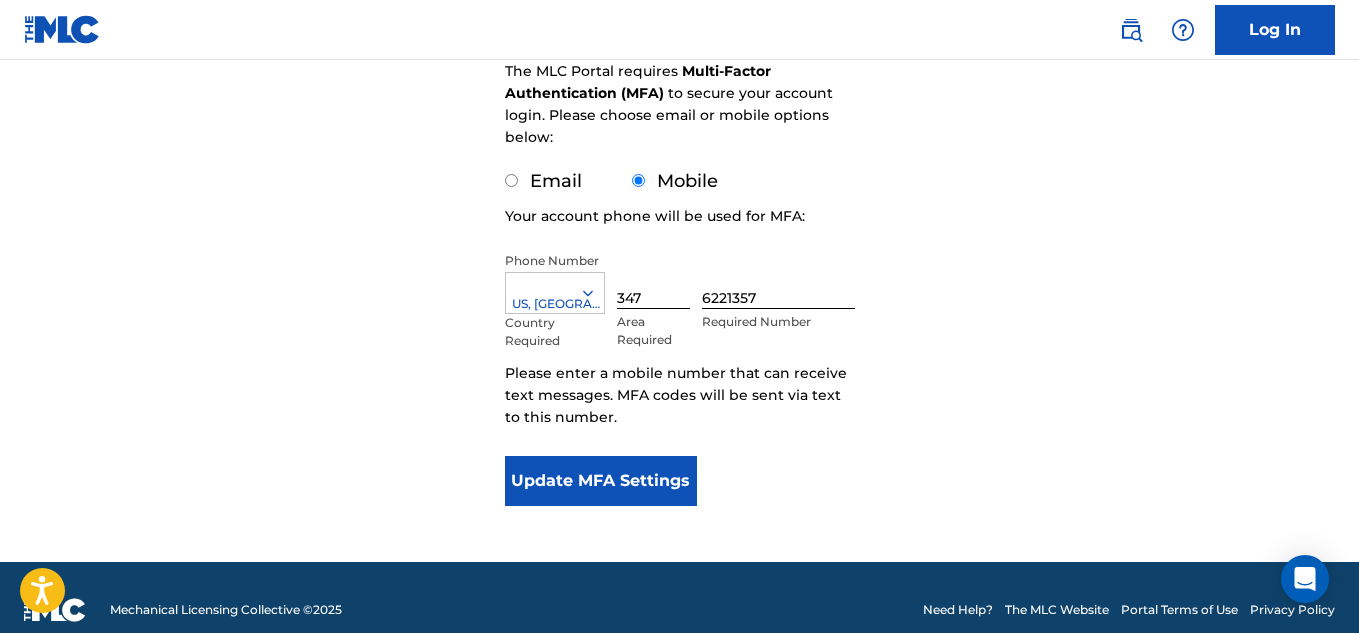click on "Email" at bounding box center [543, 181] 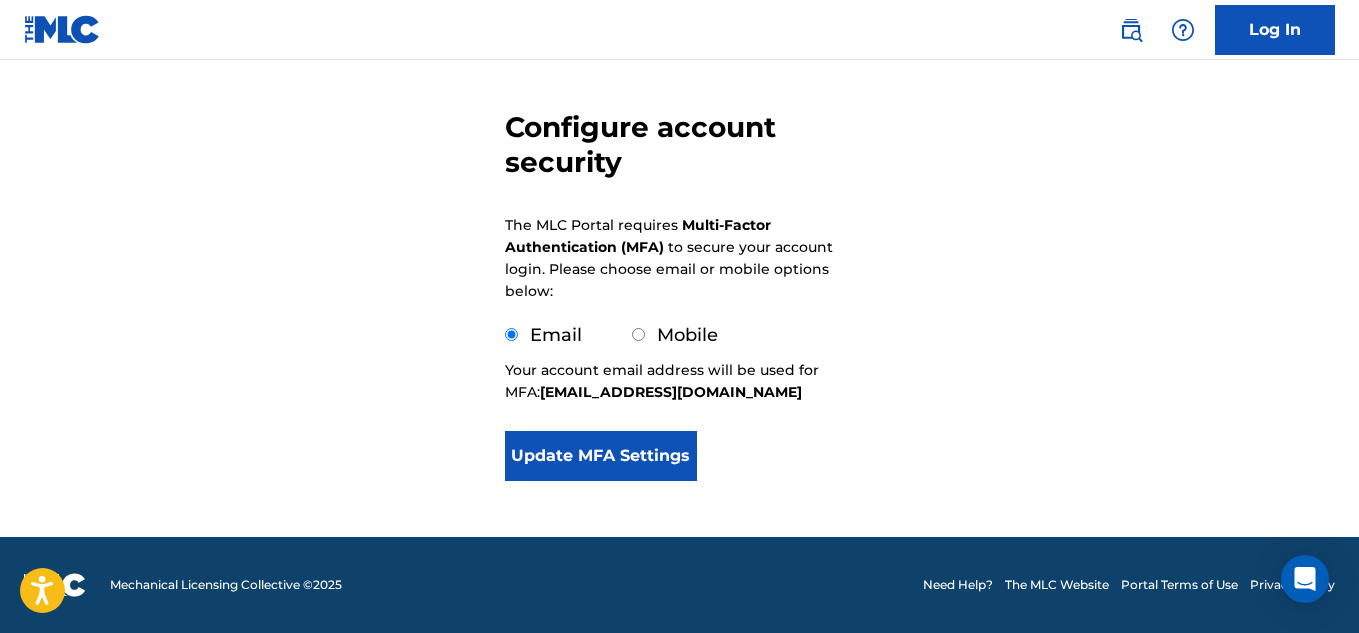 scroll, scrollTop: 150, scrollLeft: 0, axis: vertical 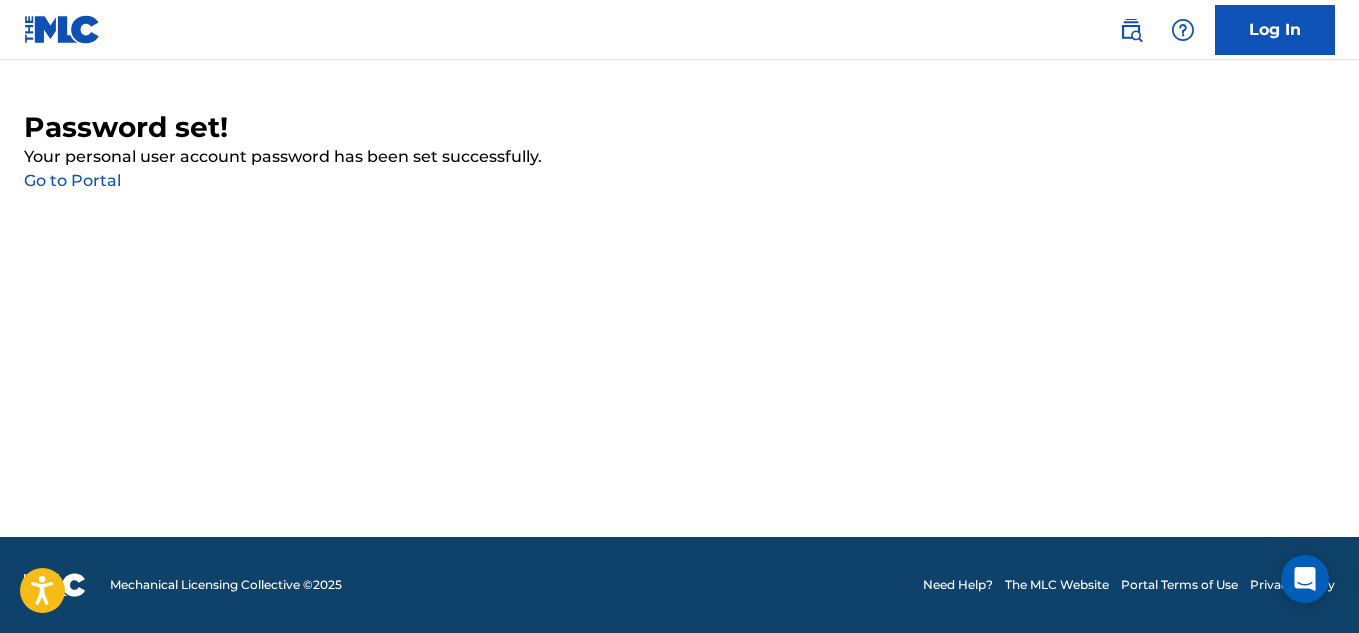 click on "Go to Portal" at bounding box center (72, 180) 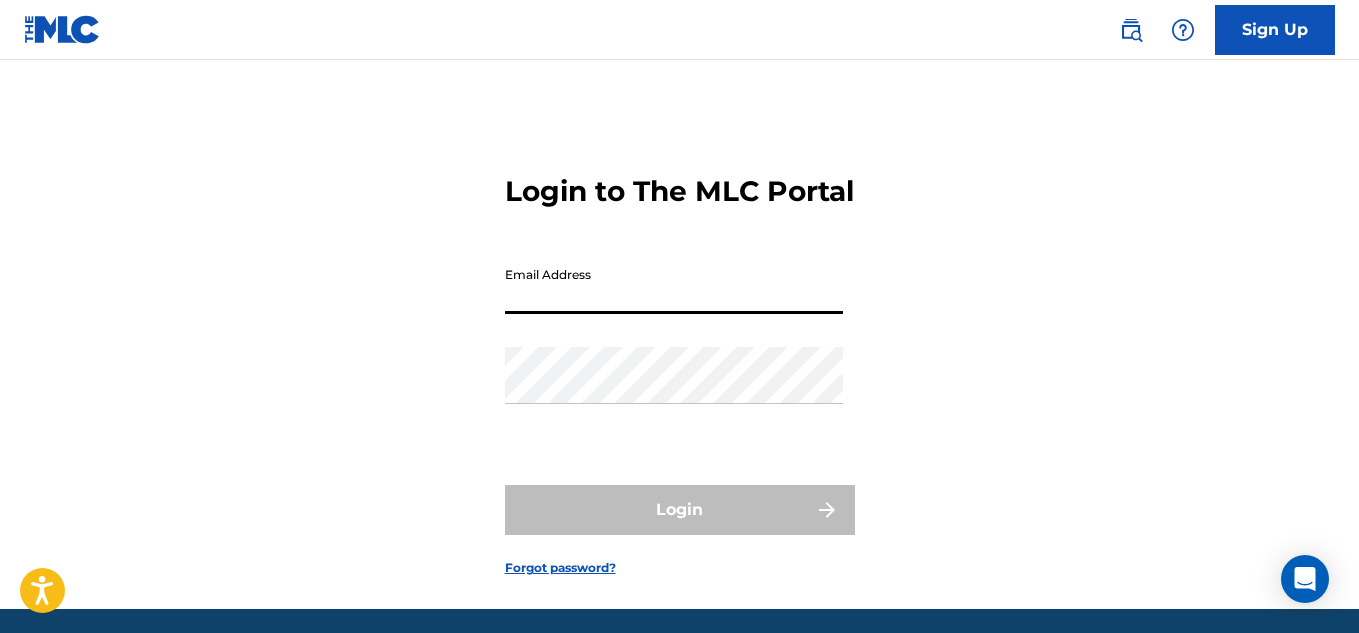 click on "Email Address" at bounding box center [674, 285] 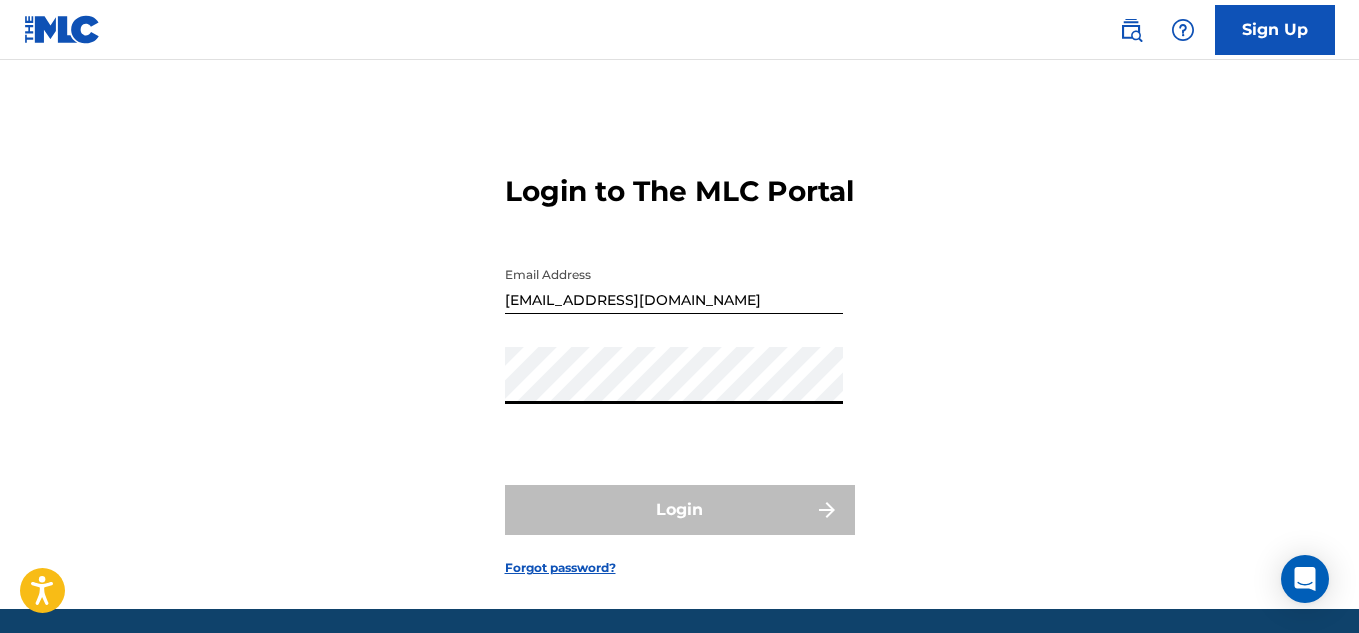 type on "moneymarkbeatz@gmail.com" 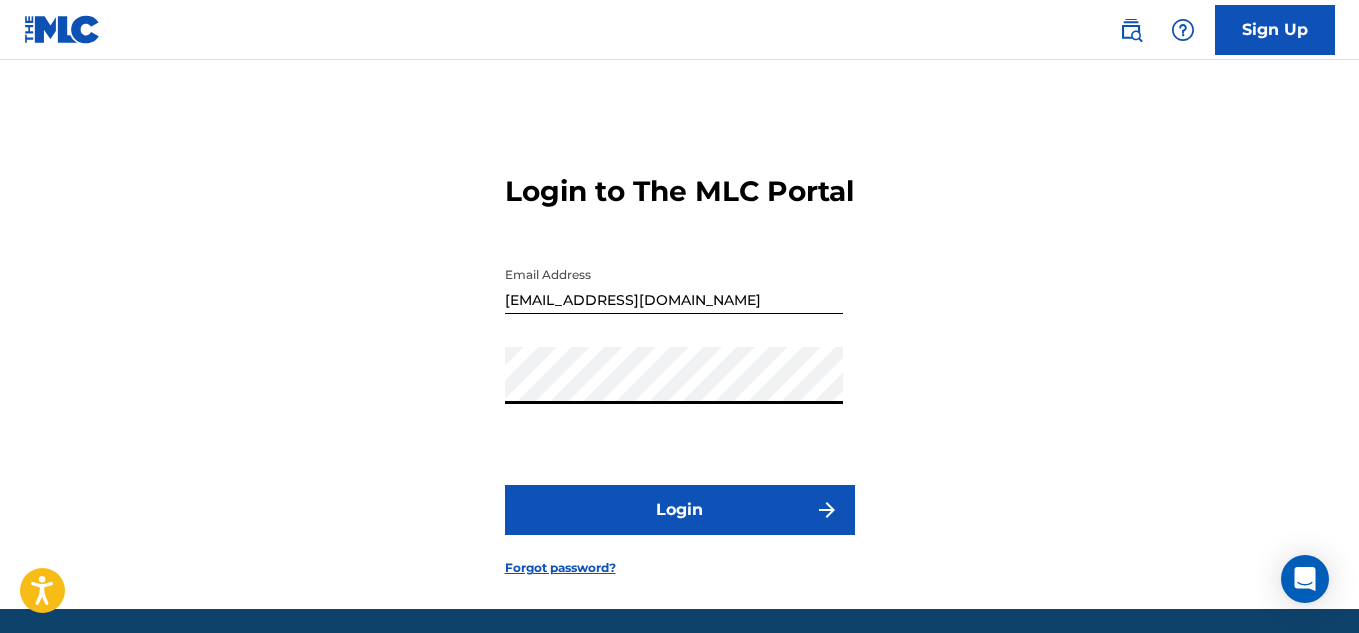 click on "Login" at bounding box center [680, 510] 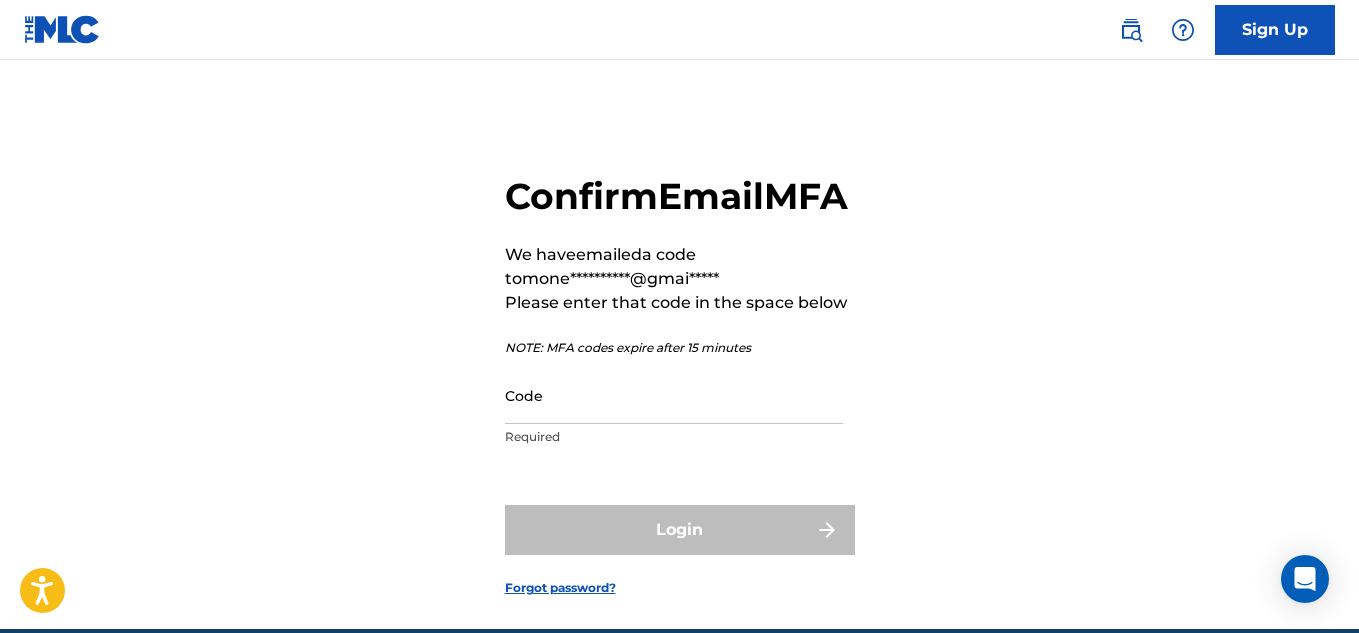click on "Code" at bounding box center [674, 395] 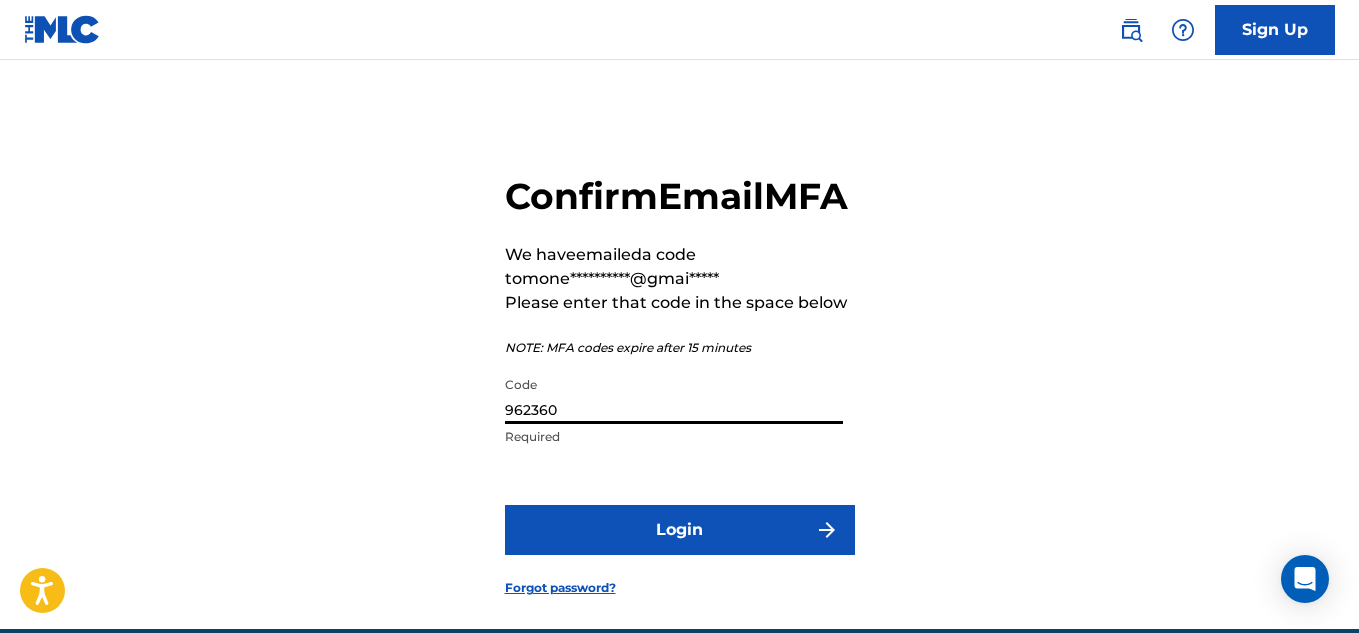 type on "962360" 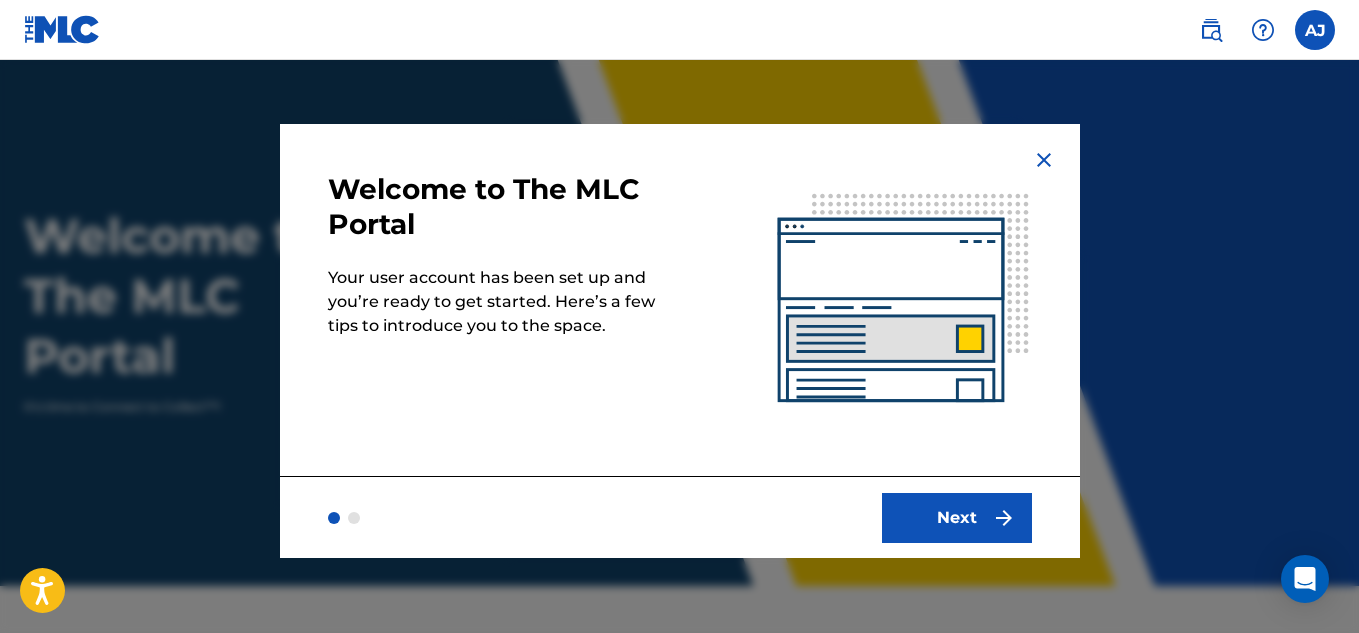 scroll, scrollTop: 0, scrollLeft: 0, axis: both 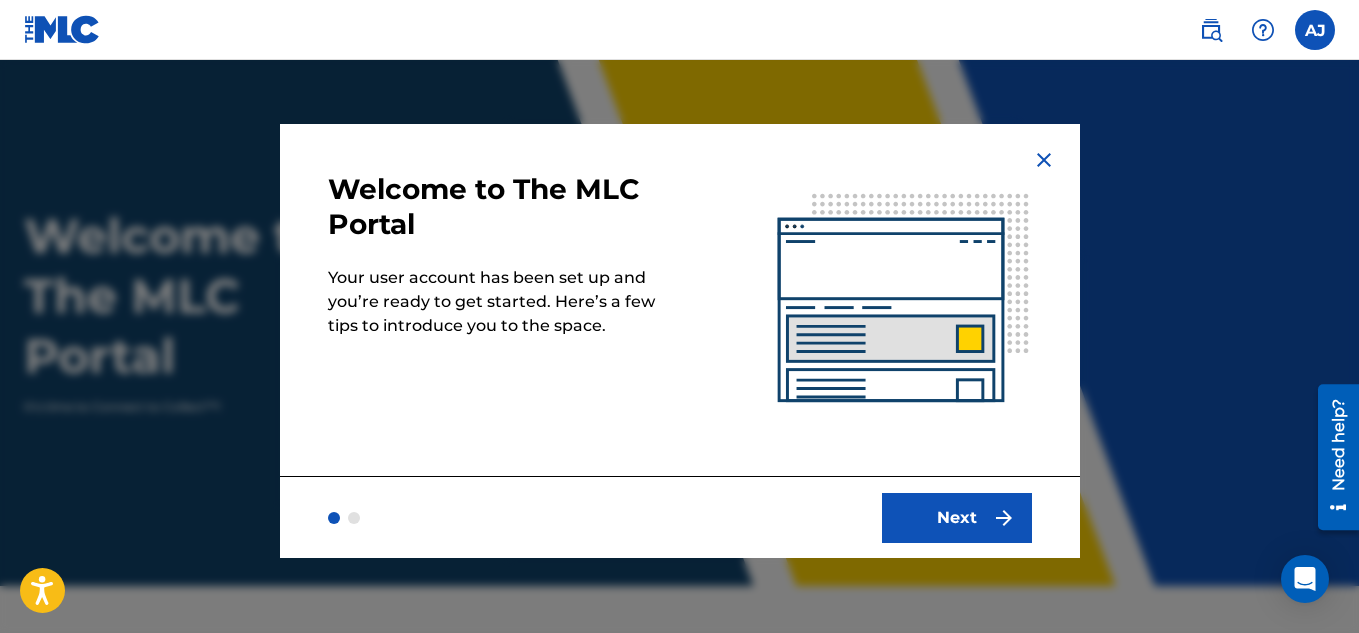 click at bounding box center [1004, 518] 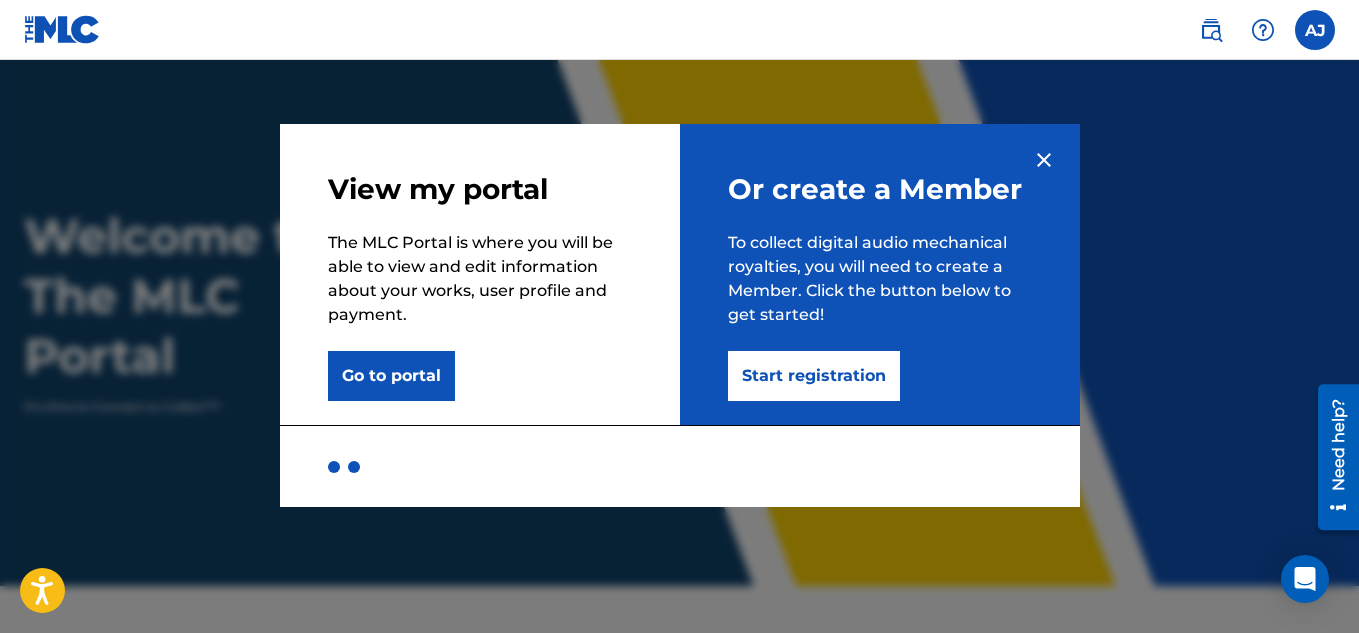 click on "Start registration" at bounding box center [814, 376] 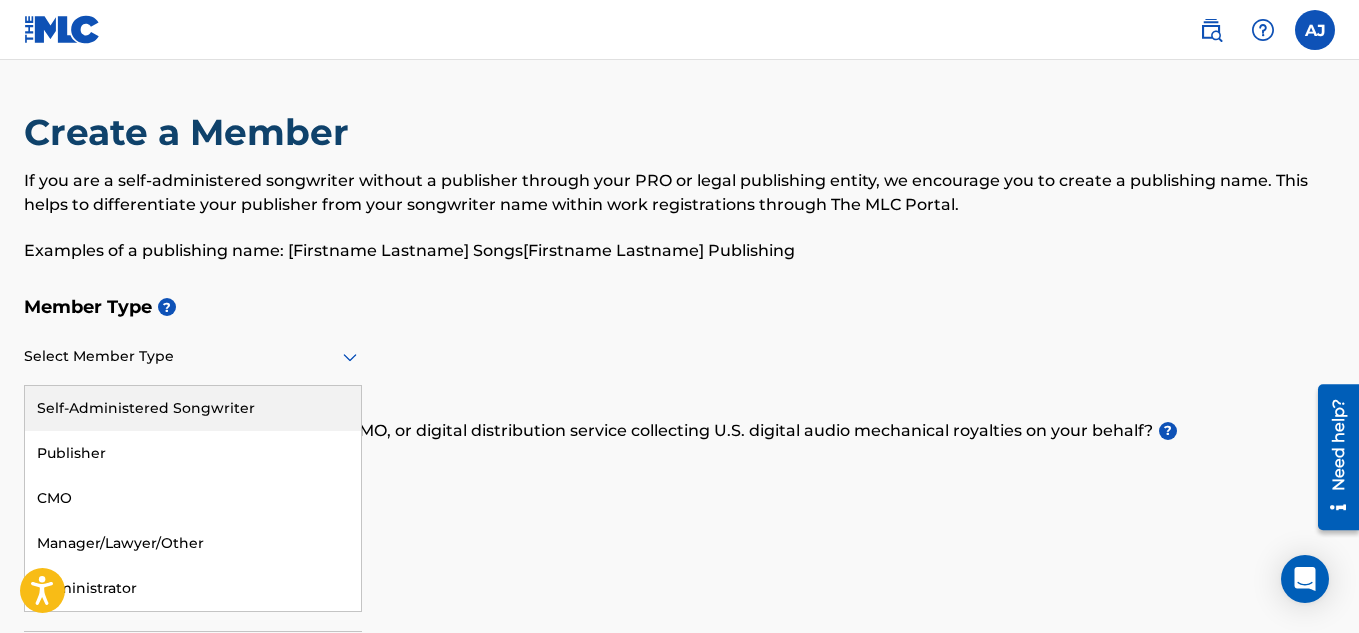 click at bounding box center [193, 356] 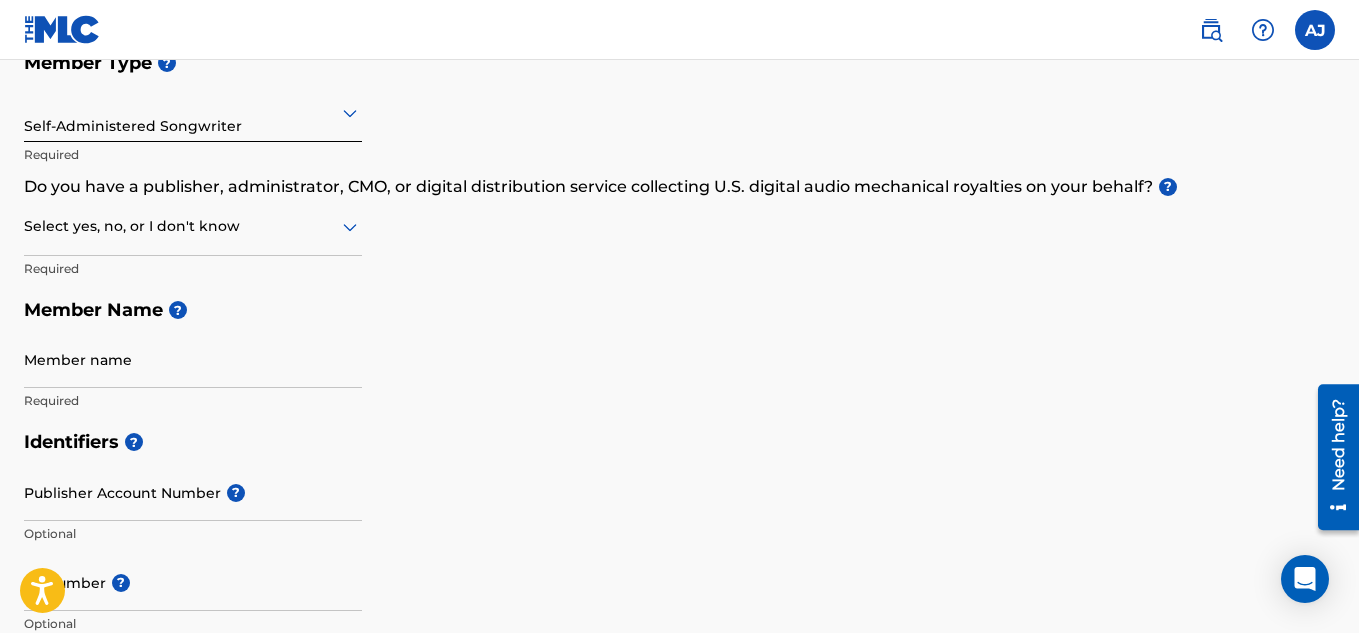scroll, scrollTop: 265, scrollLeft: 0, axis: vertical 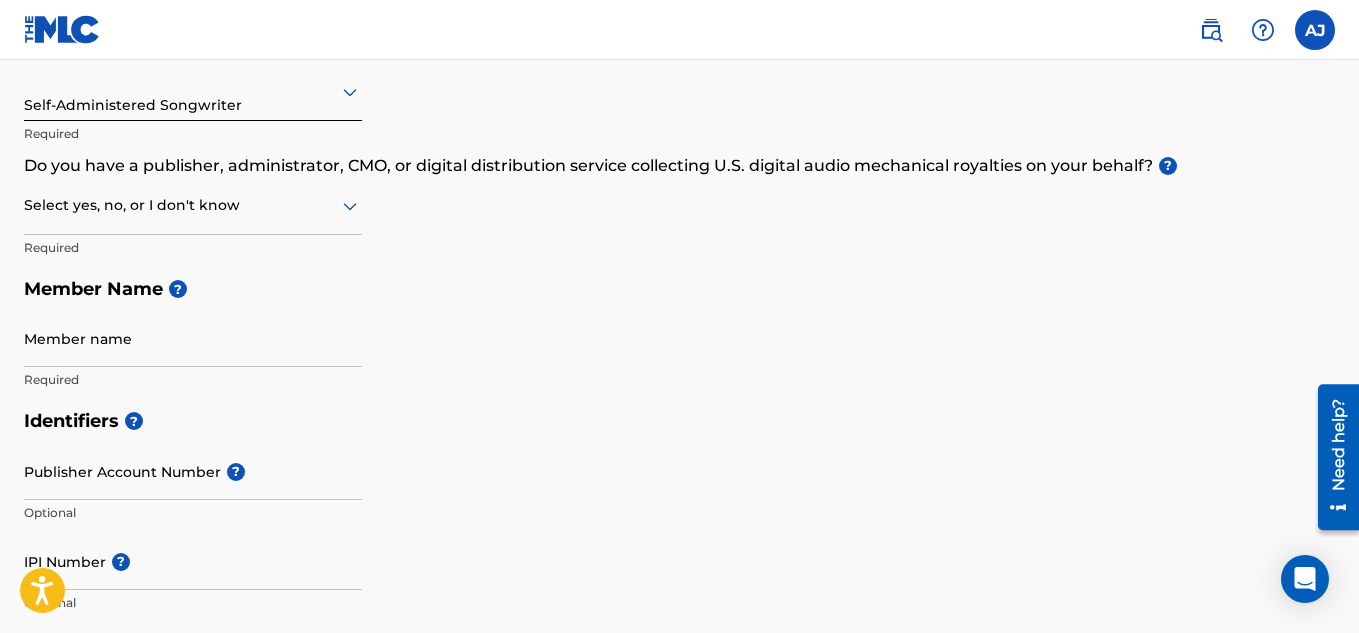 click on "Self-Administered Songwriter" at bounding box center [193, 91] 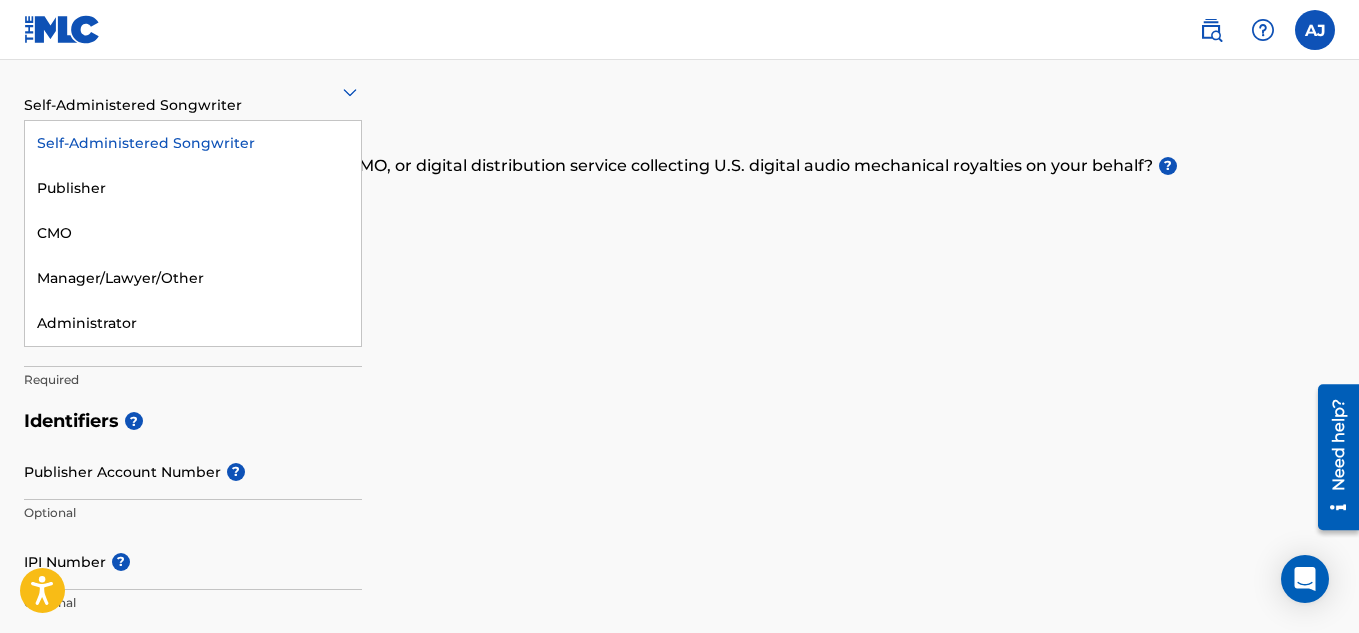 click on "Self-Administered Songwriter" at bounding box center [193, 143] 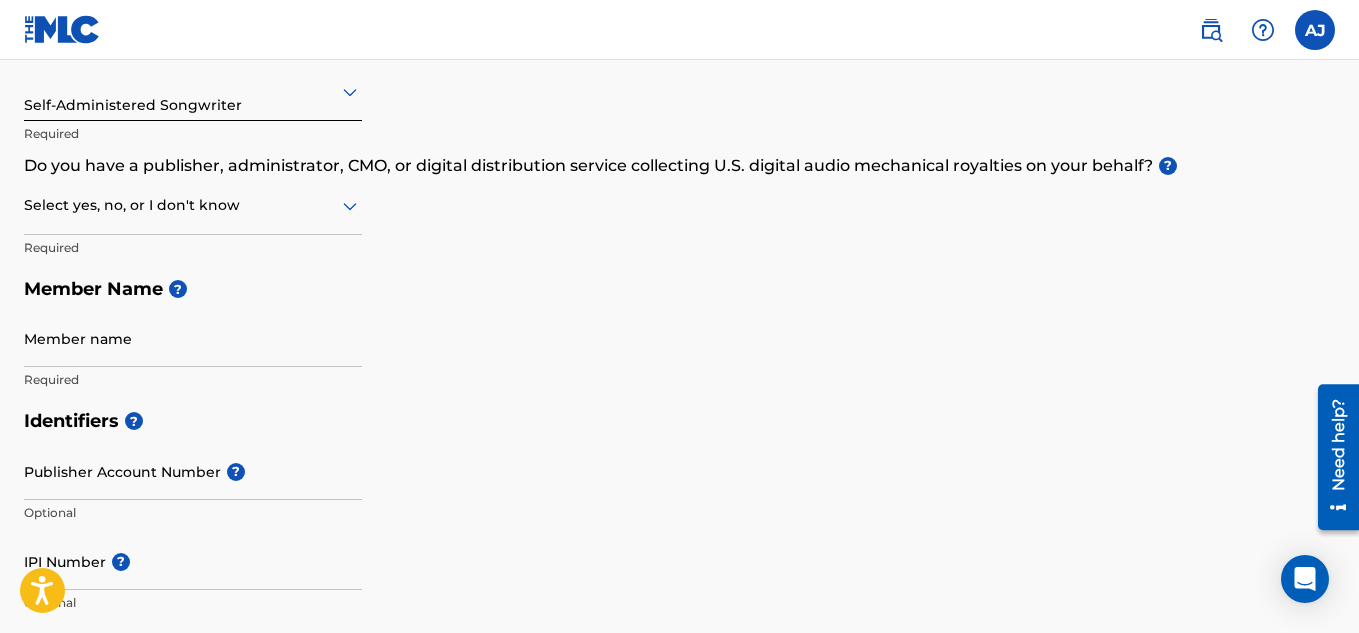 click at bounding box center (193, 205) 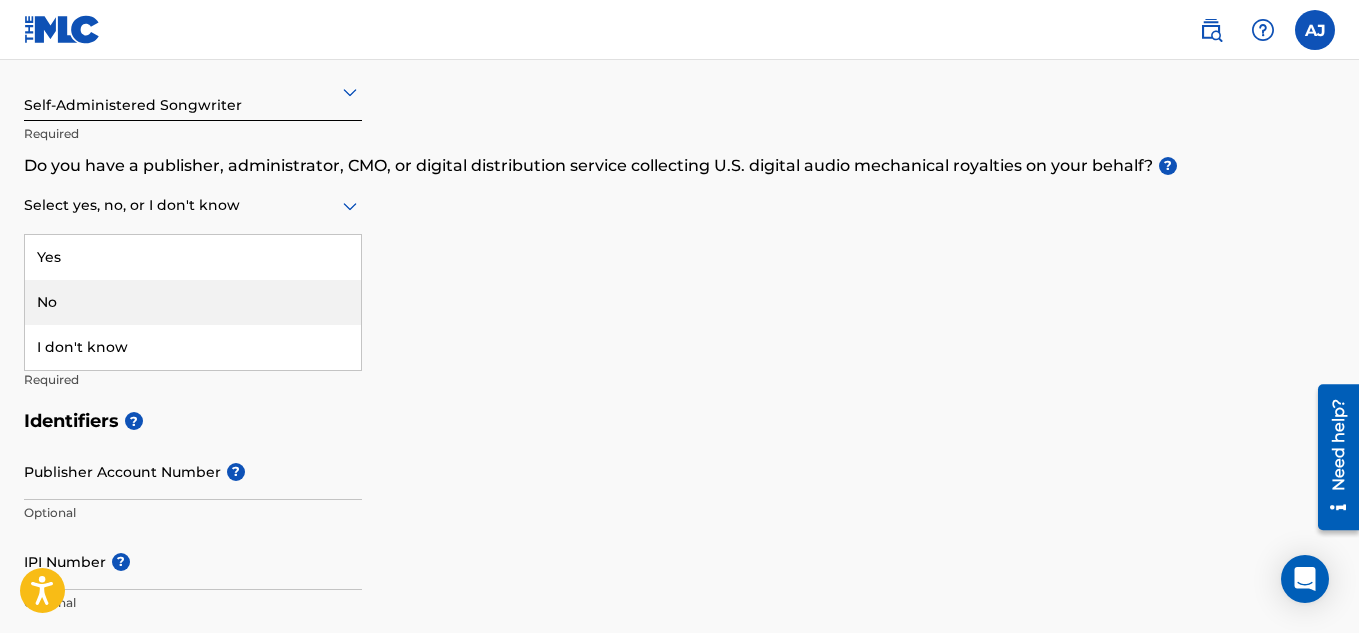 click on "No" at bounding box center (193, 302) 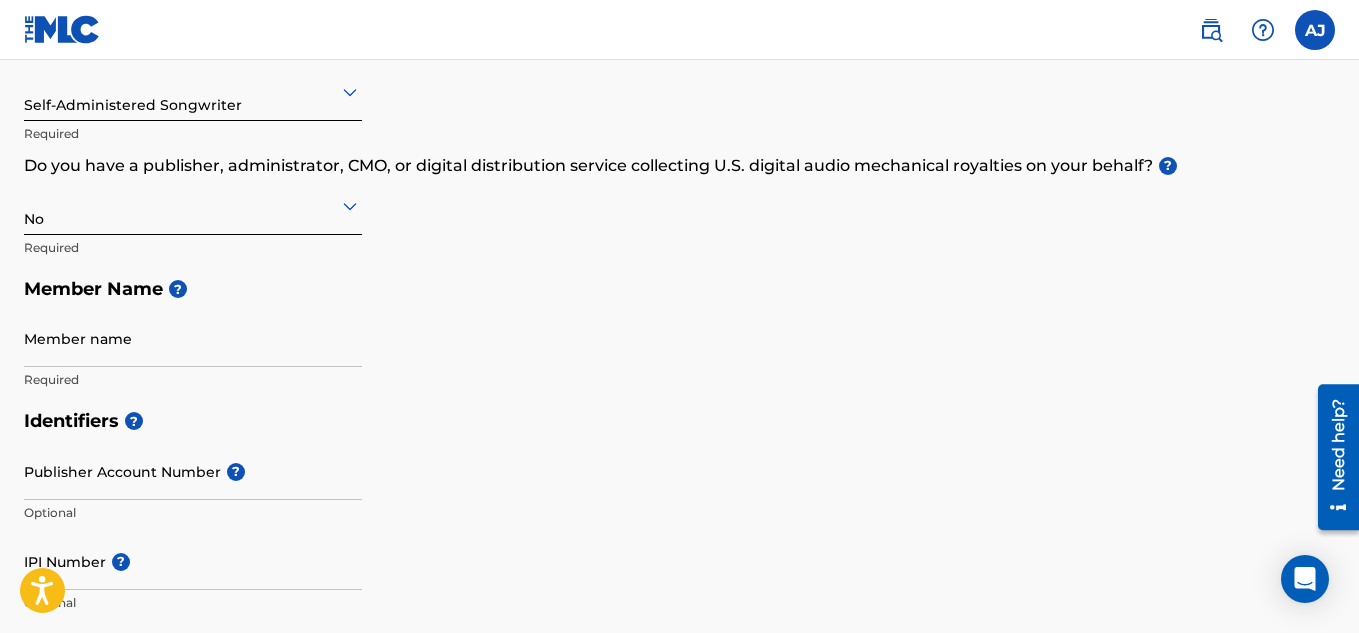 click on "Member name" at bounding box center [193, 338] 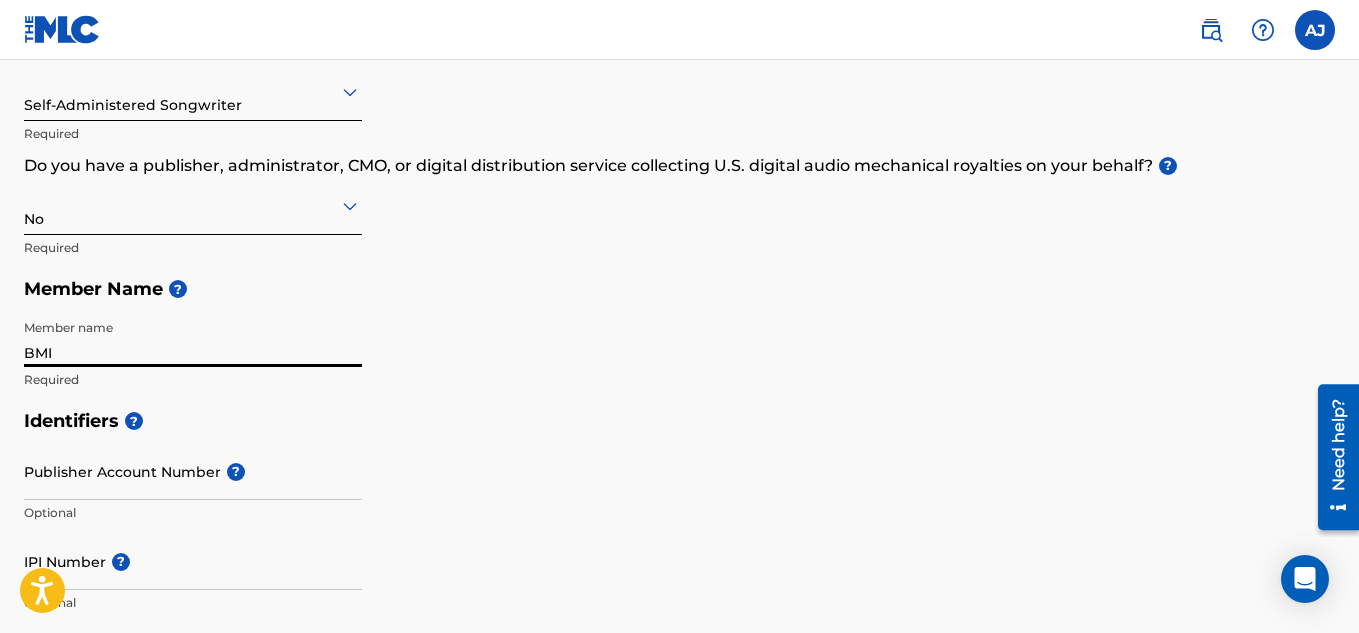 type on "BMI" 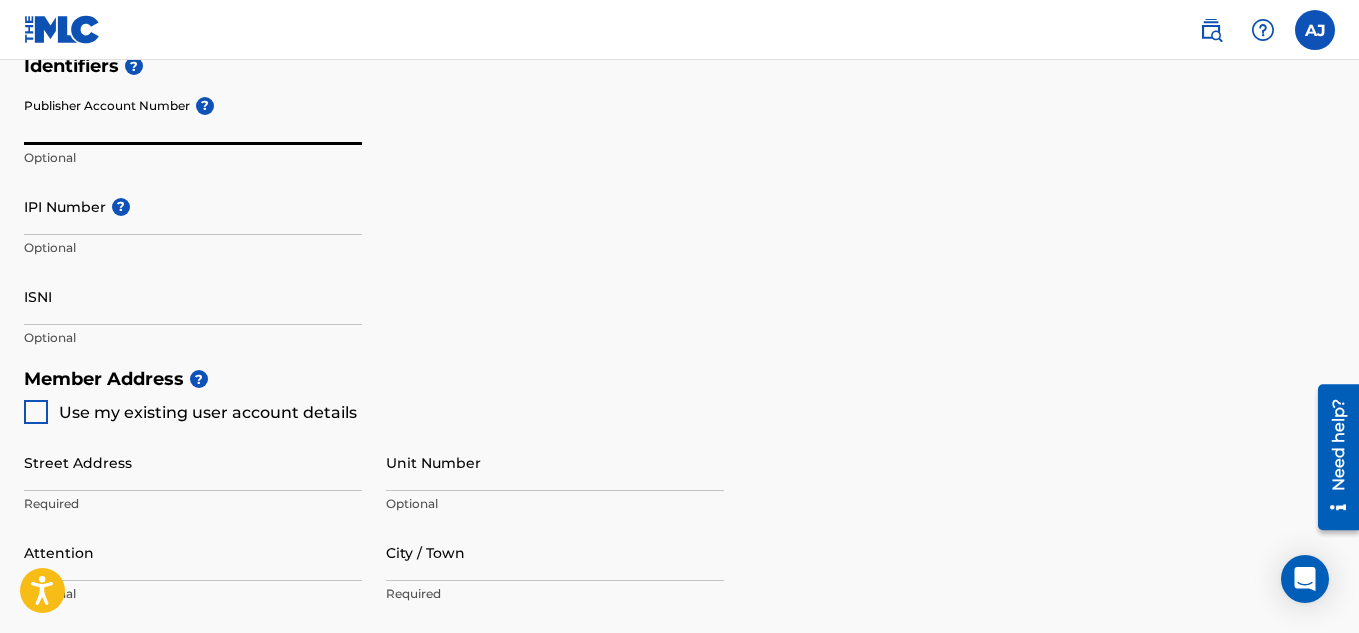 scroll, scrollTop: 625, scrollLeft: 0, axis: vertical 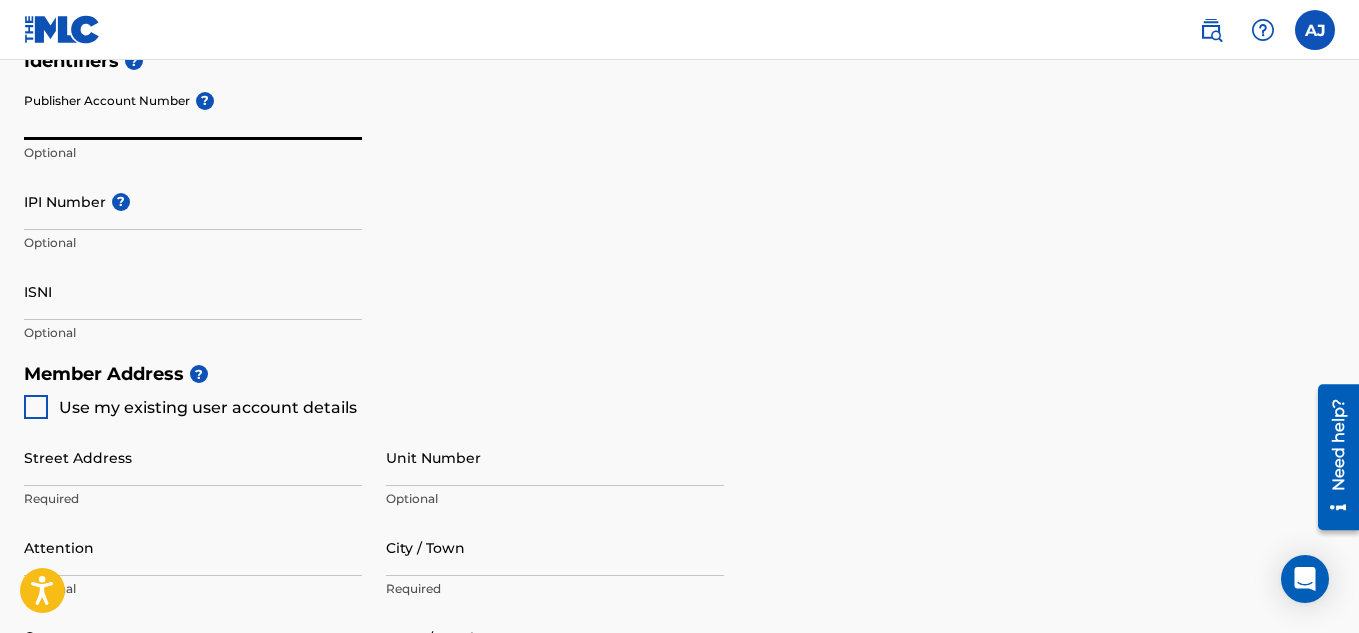 click on "IPI Number ?" at bounding box center (193, 201) 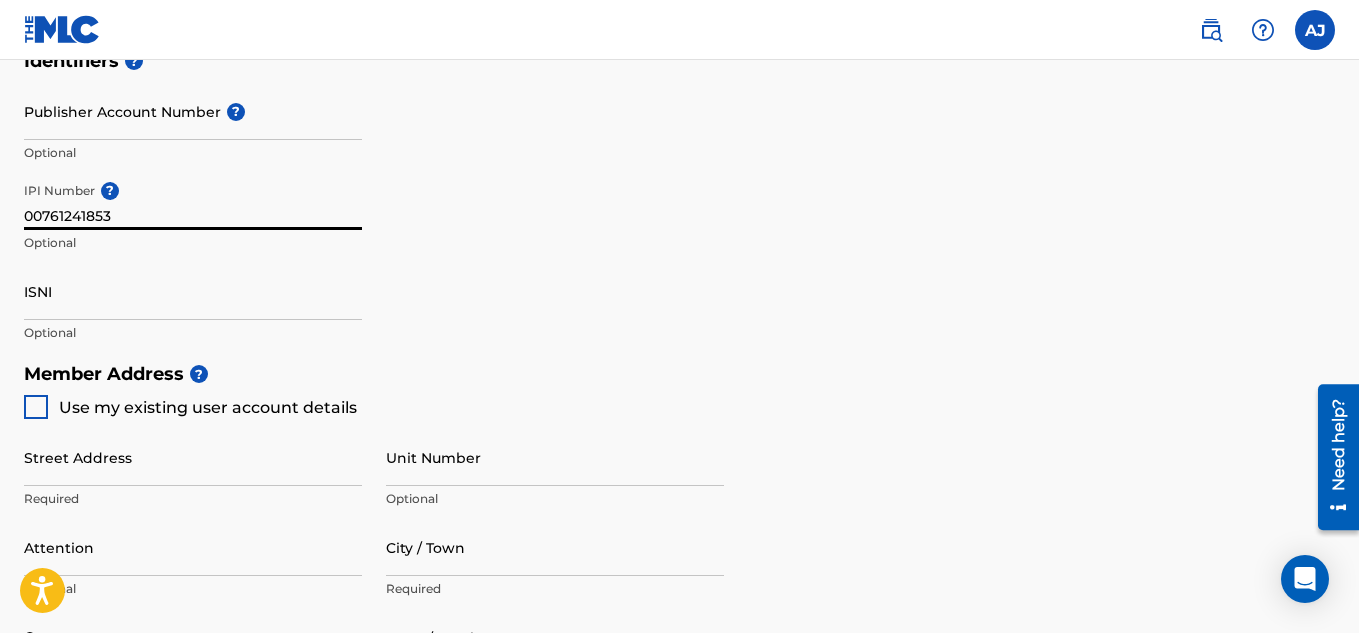 type on "00761241853" 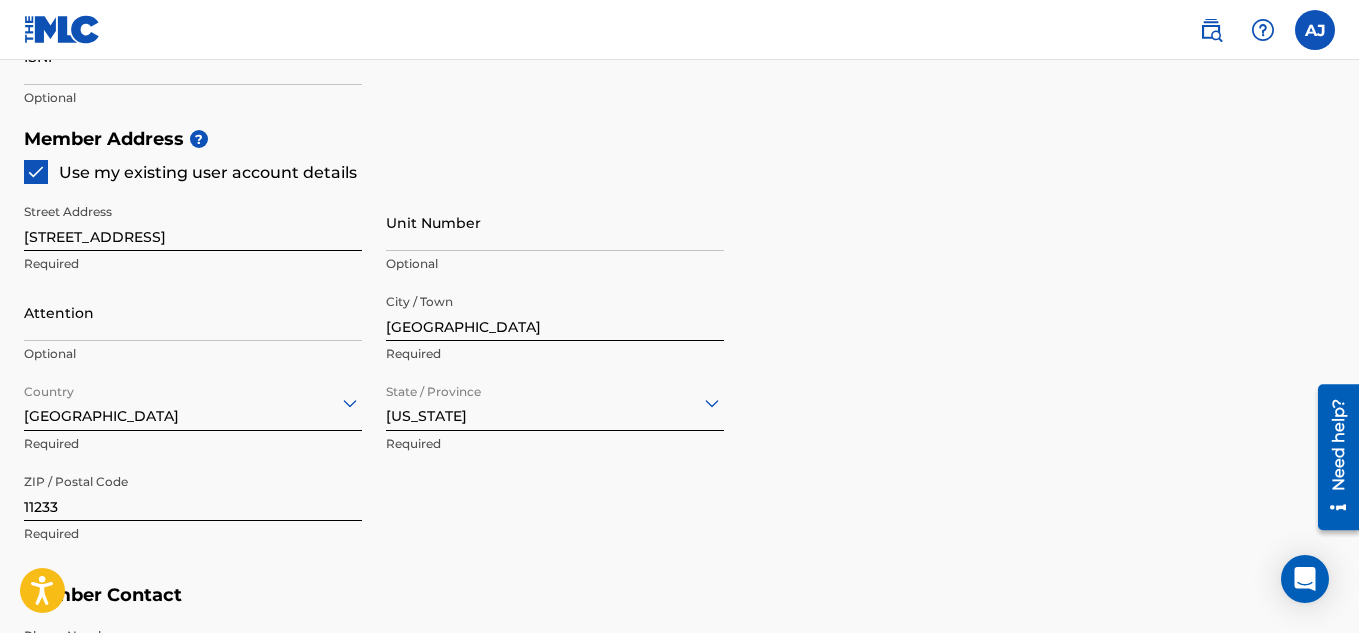 scroll, scrollTop: 863, scrollLeft: 0, axis: vertical 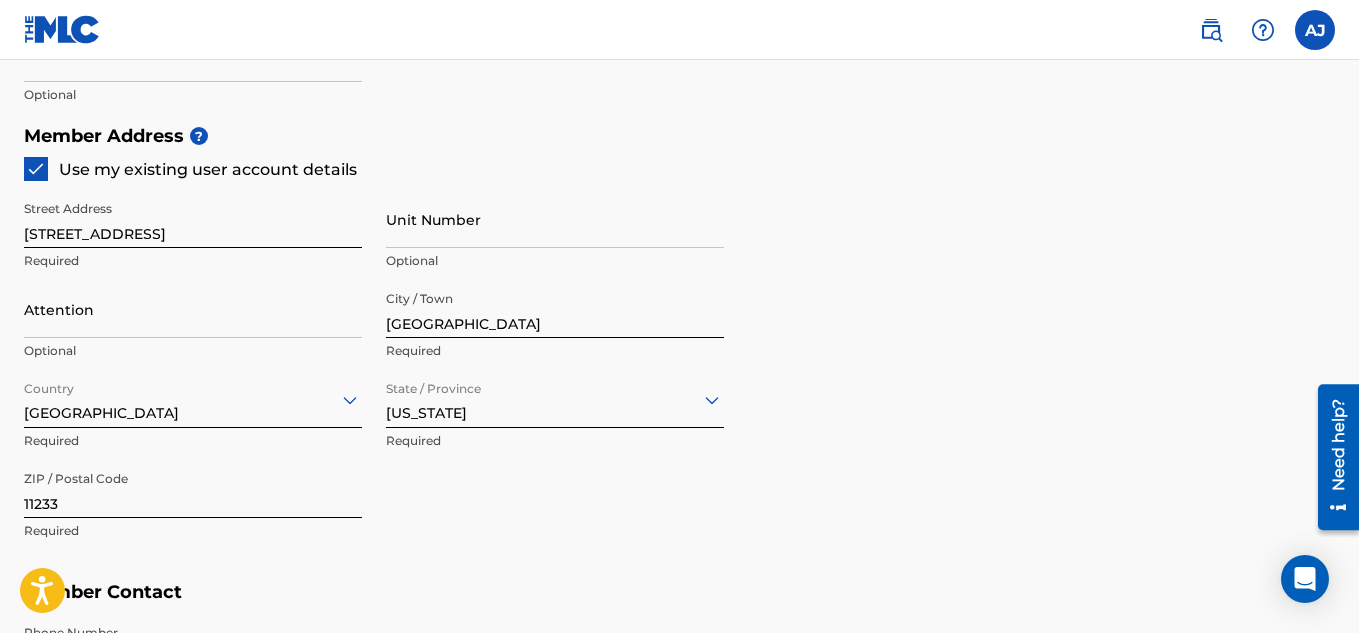 click on "Unit Number" at bounding box center (555, 219) 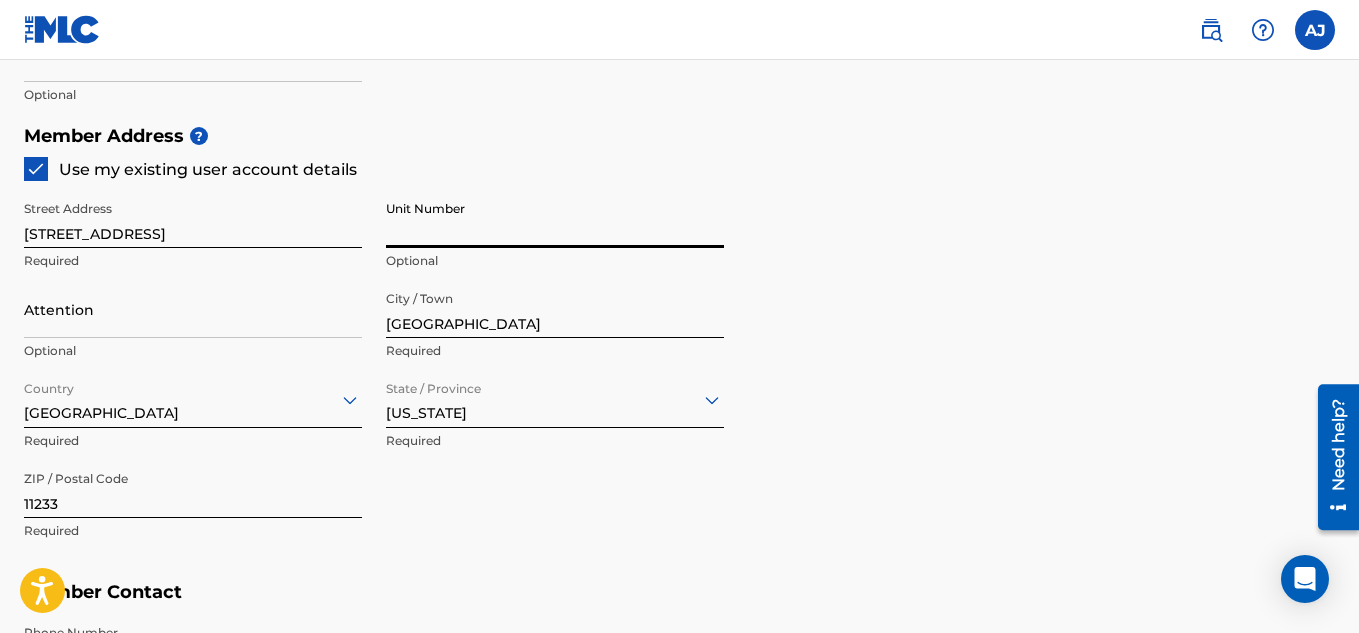 type on "Apt 5C" 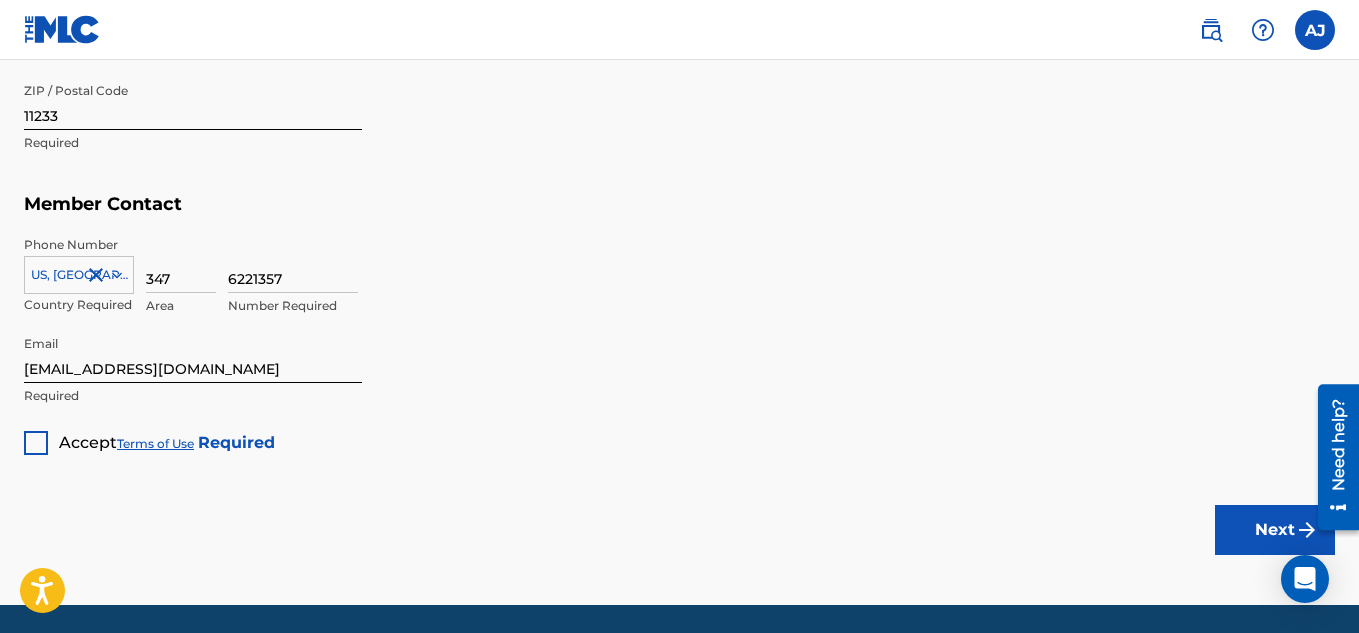 scroll, scrollTop: 1267, scrollLeft: 0, axis: vertical 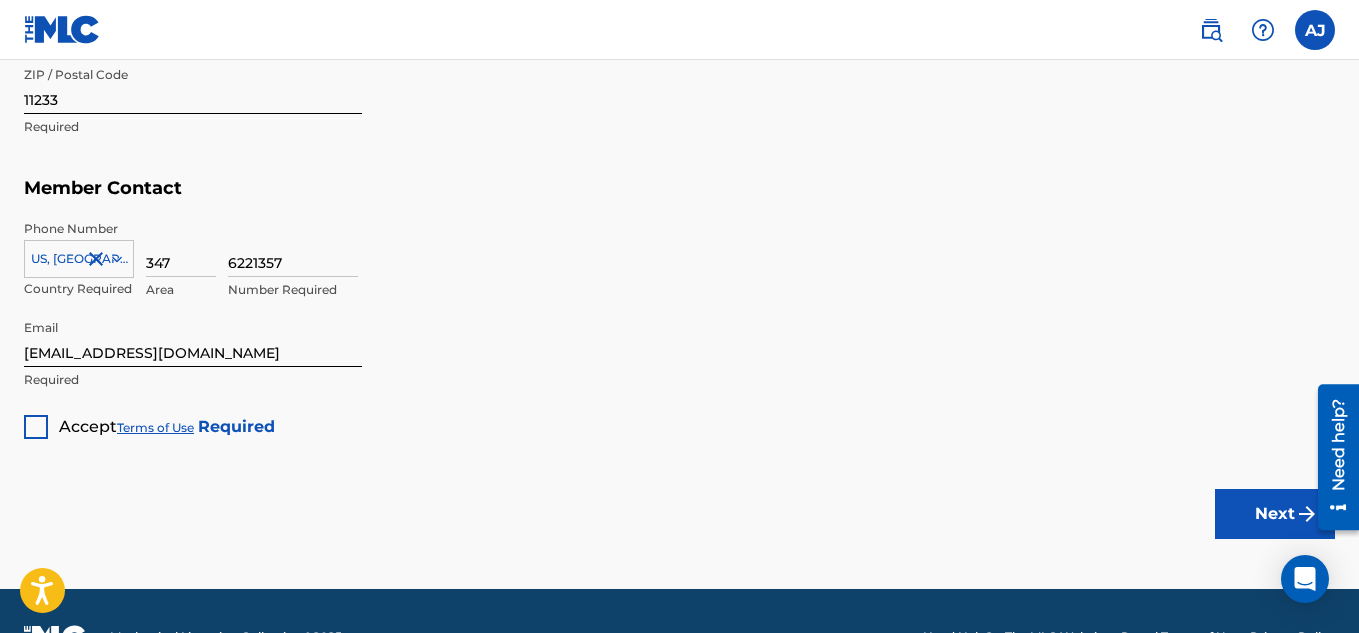 click at bounding box center [36, 427] 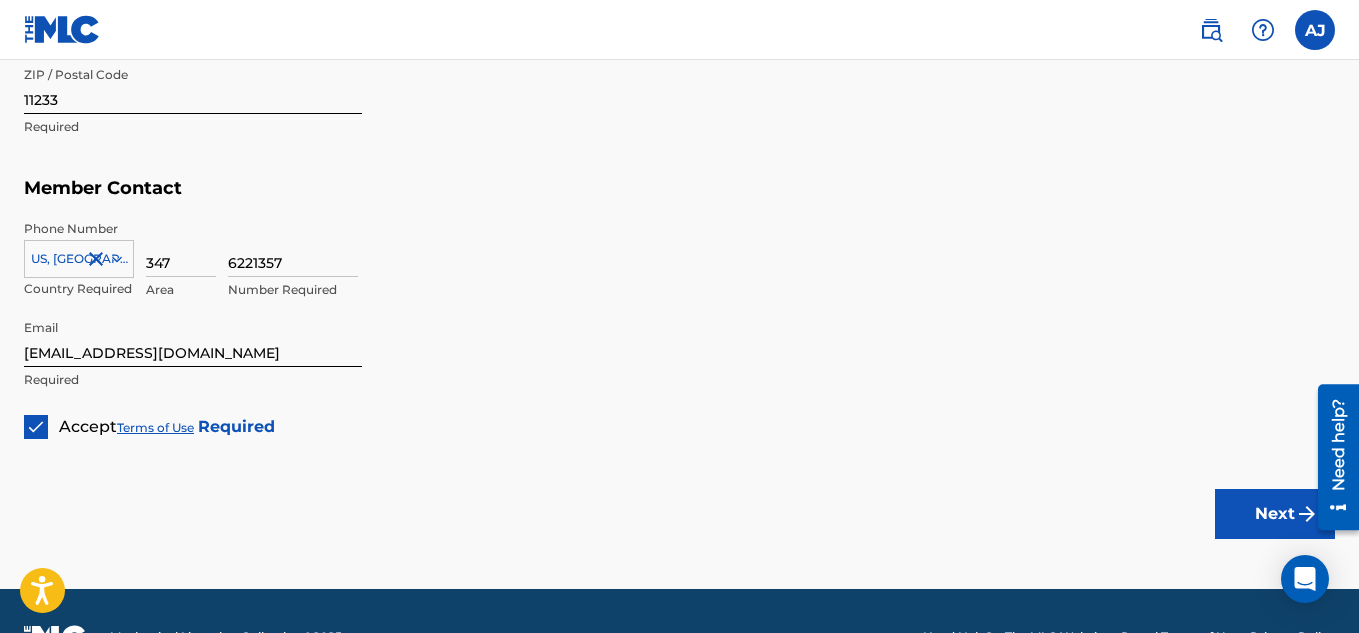 click on "Next" at bounding box center (1275, 514) 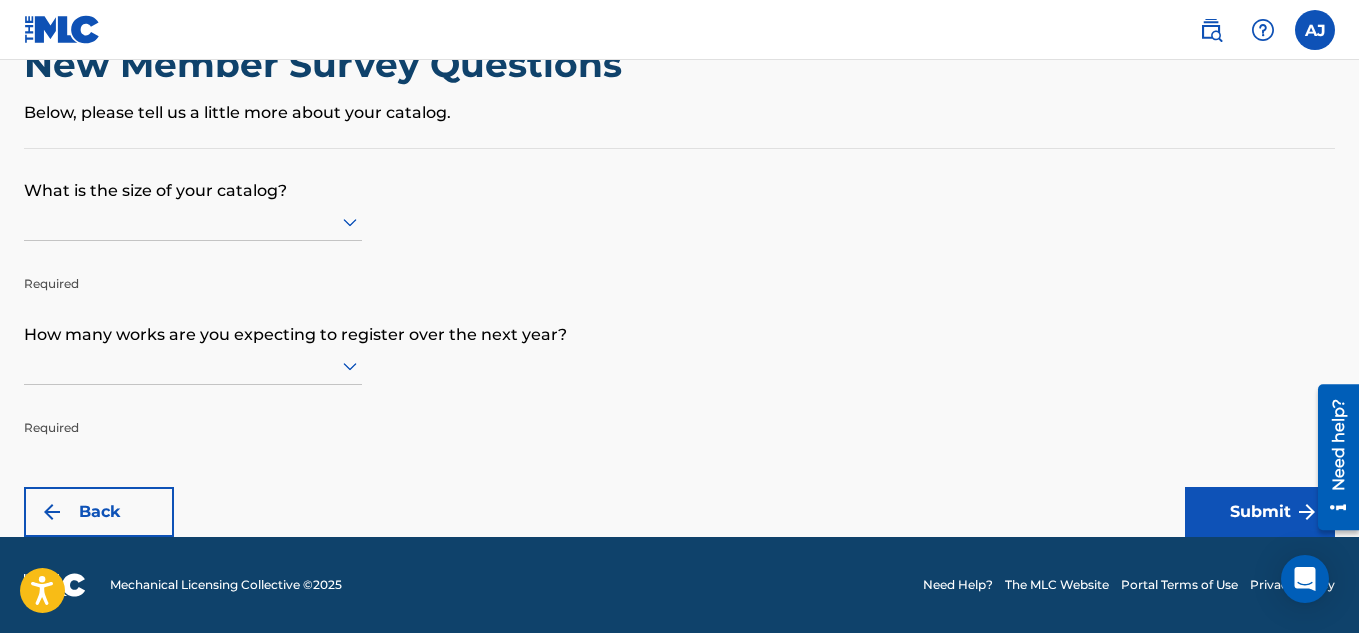 scroll, scrollTop: 0, scrollLeft: 0, axis: both 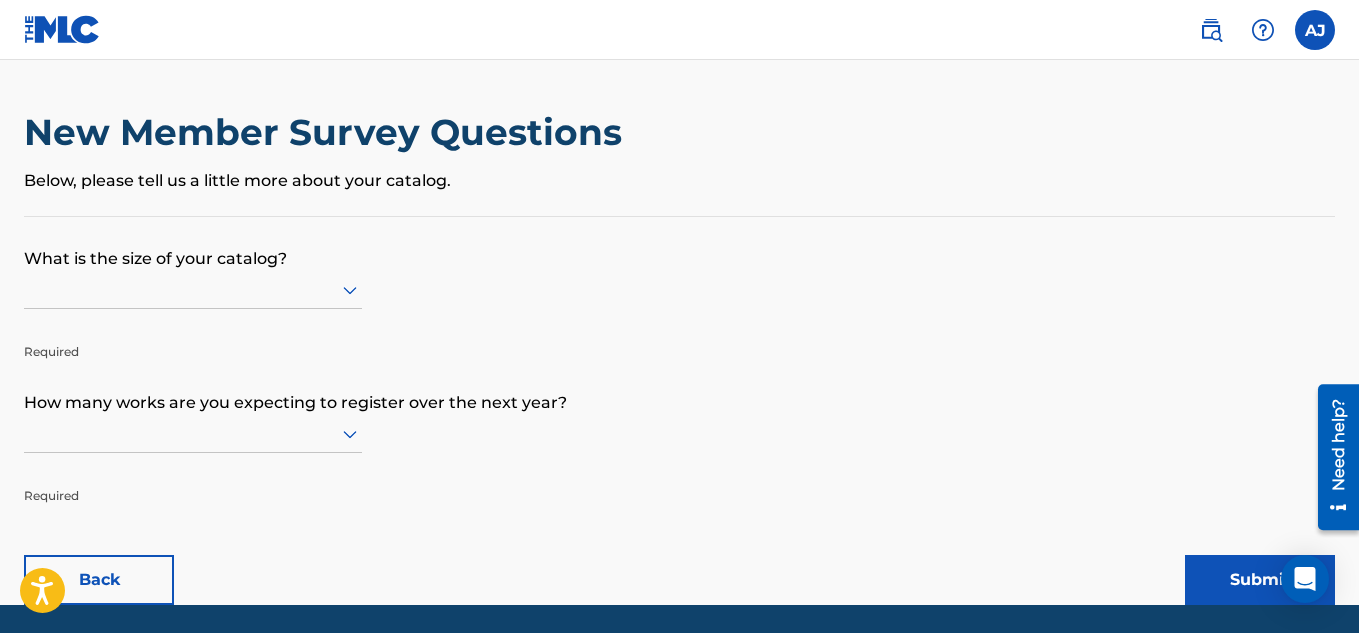 click at bounding box center (193, 289) 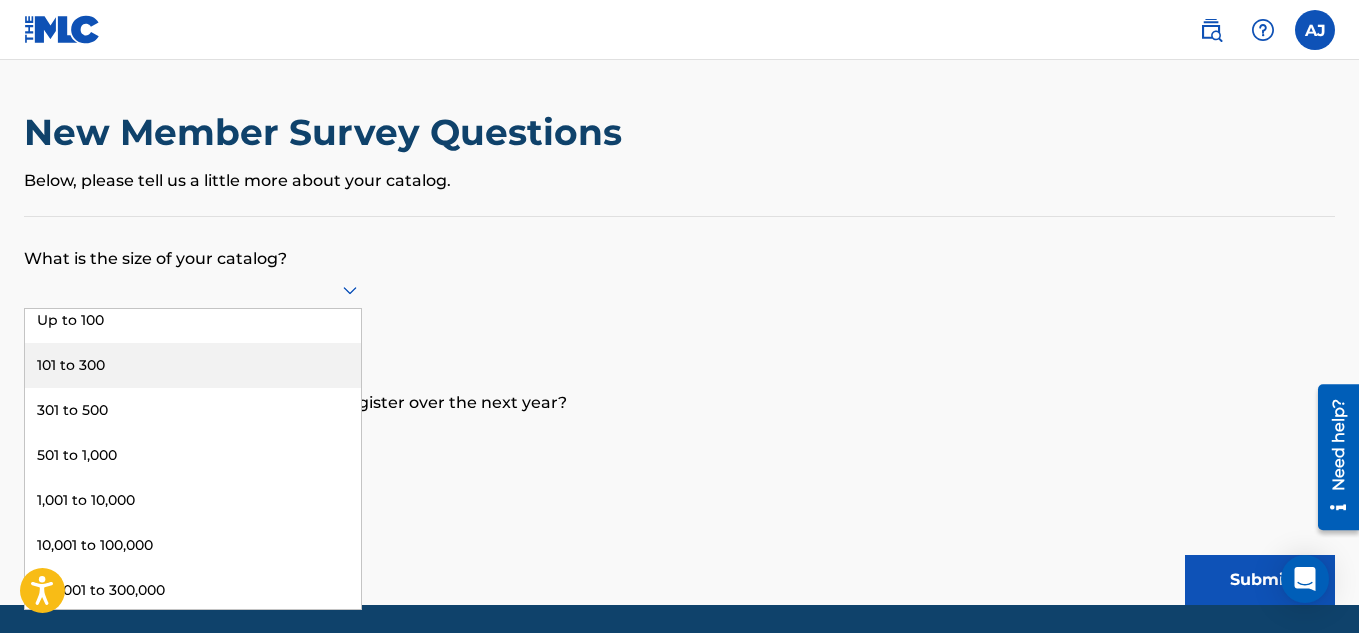 scroll, scrollTop: 0, scrollLeft: 0, axis: both 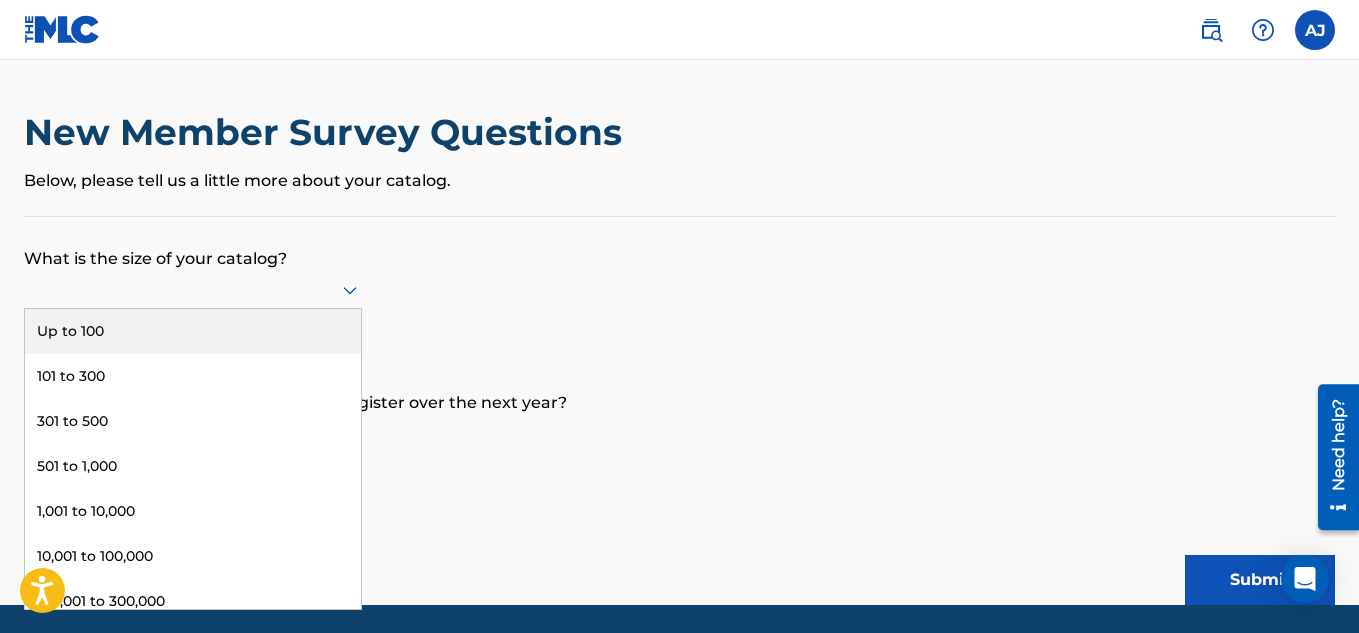 click on "Up to 100" at bounding box center [193, 331] 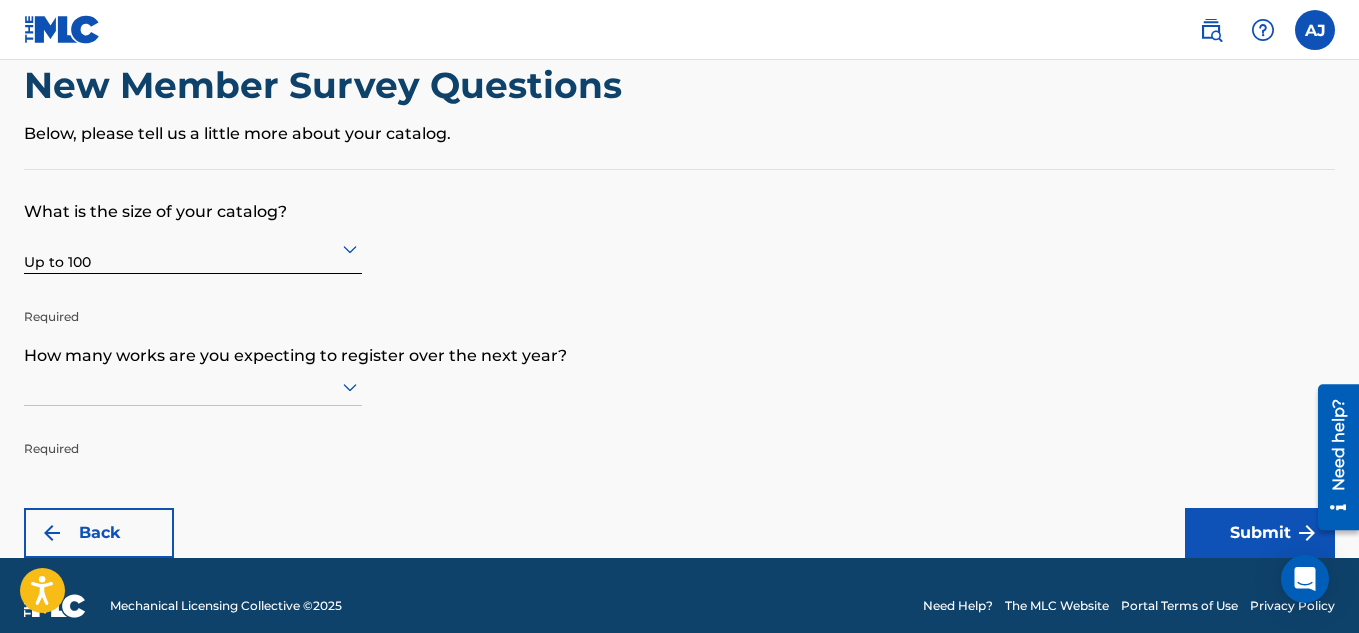scroll, scrollTop: 68, scrollLeft: 0, axis: vertical 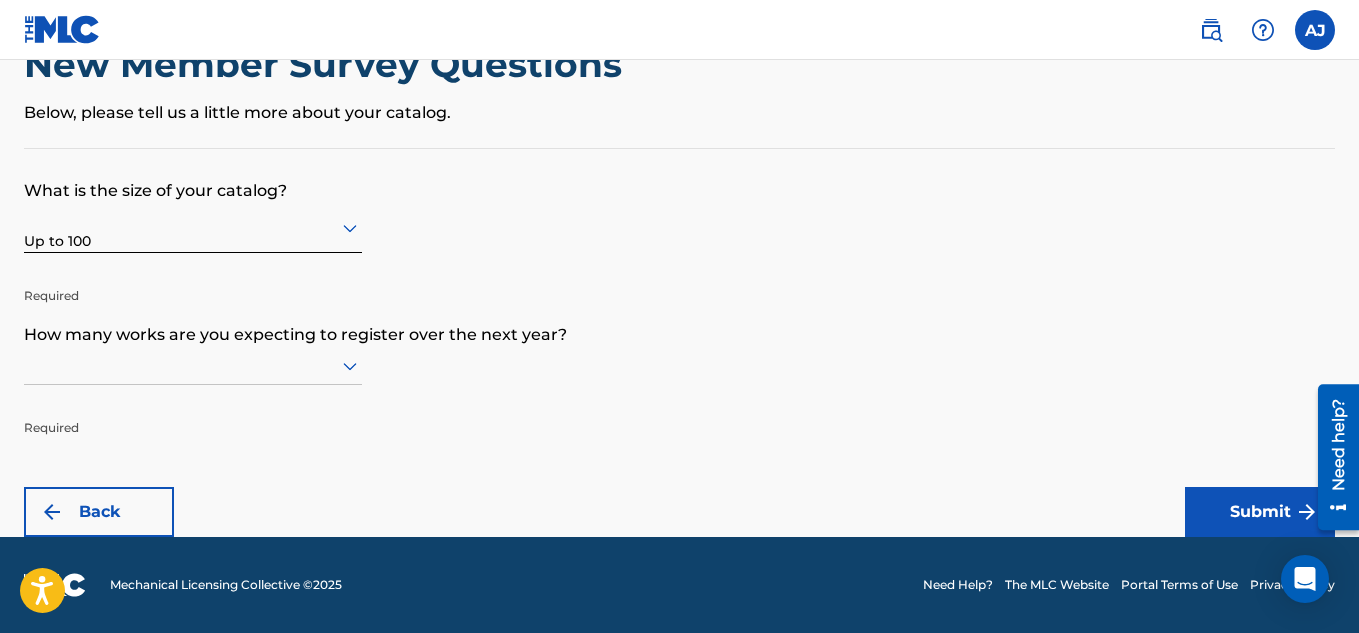 click 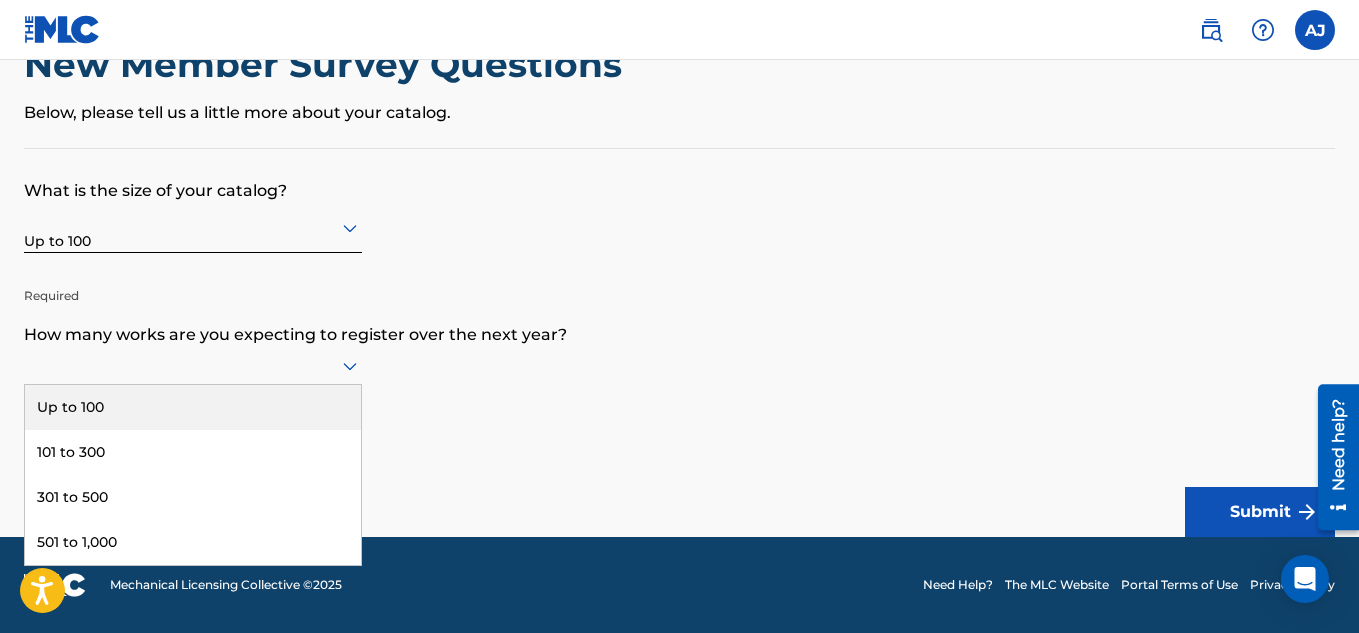click on "Up to 100" at bounding box center [193, 407] 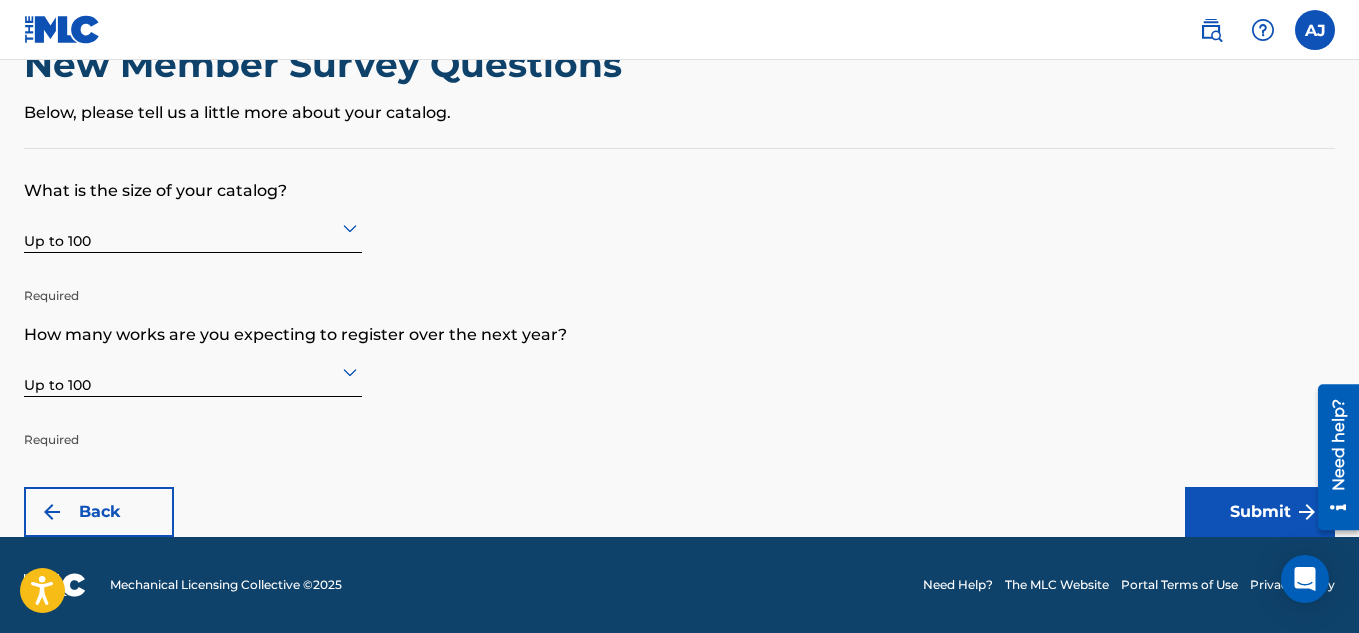 click on "Submit" at bounding box center (1260, 512) 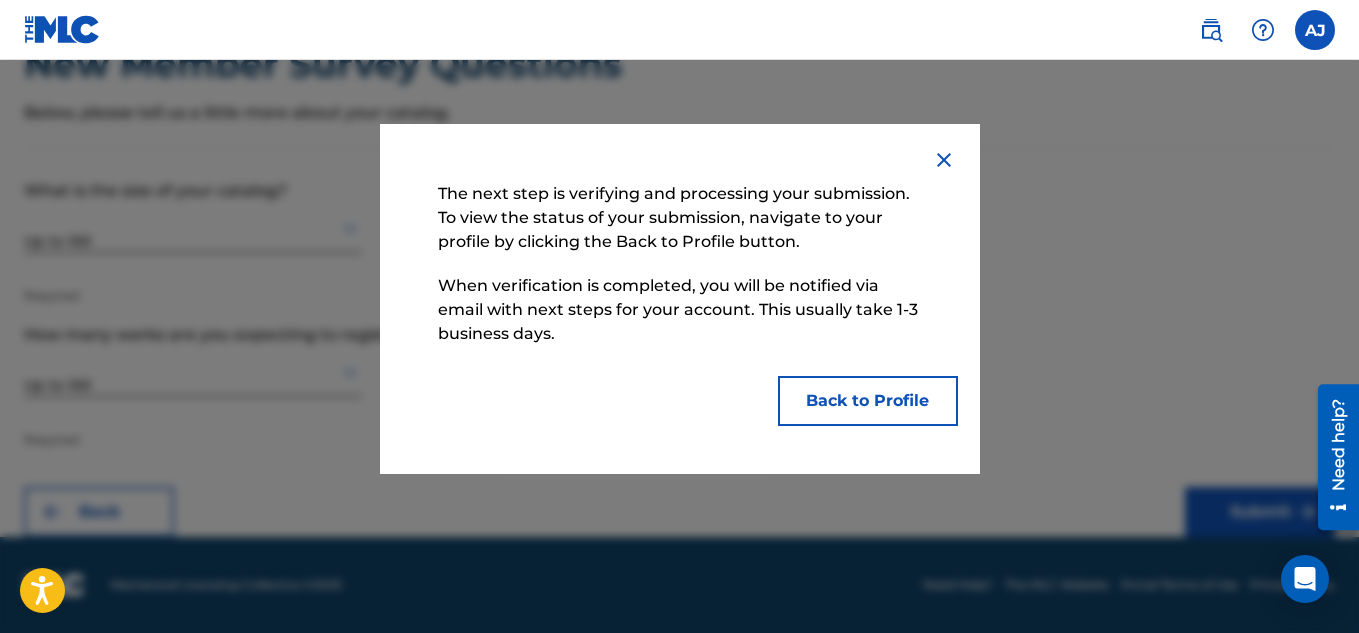 click on "Back to Profile" at bounding box center (868, 401) 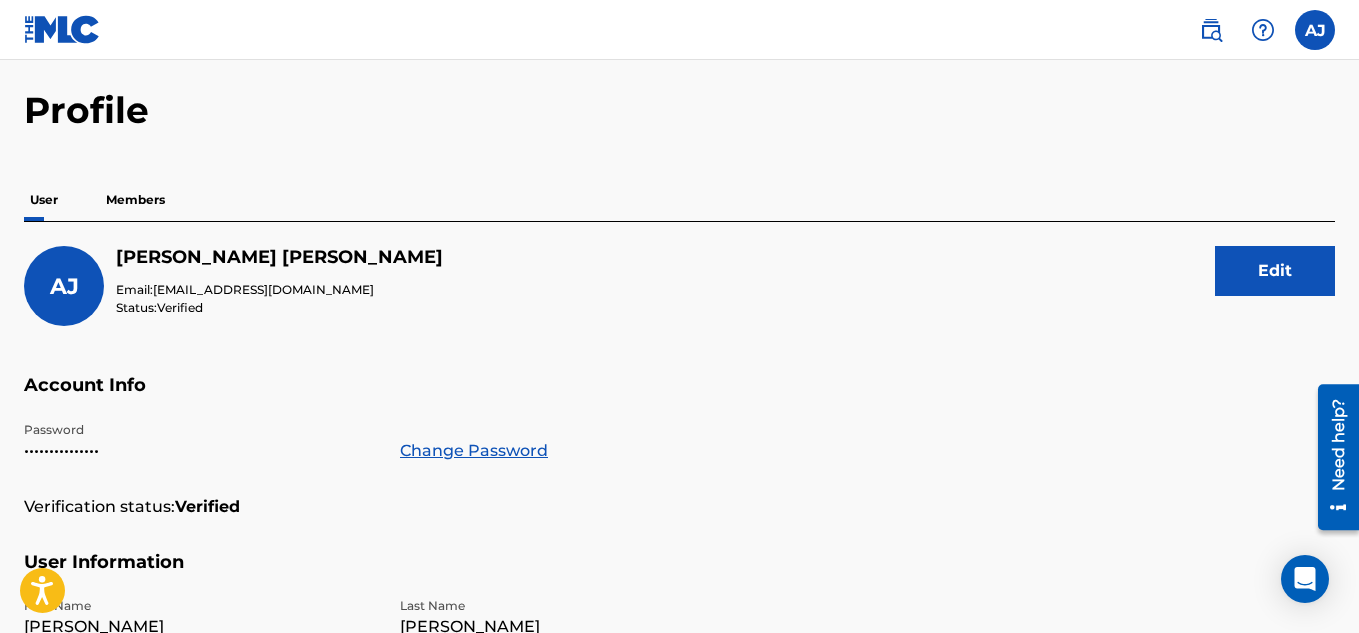 scroll, scrollTop: 0, scrollLeft: 0, axis: both 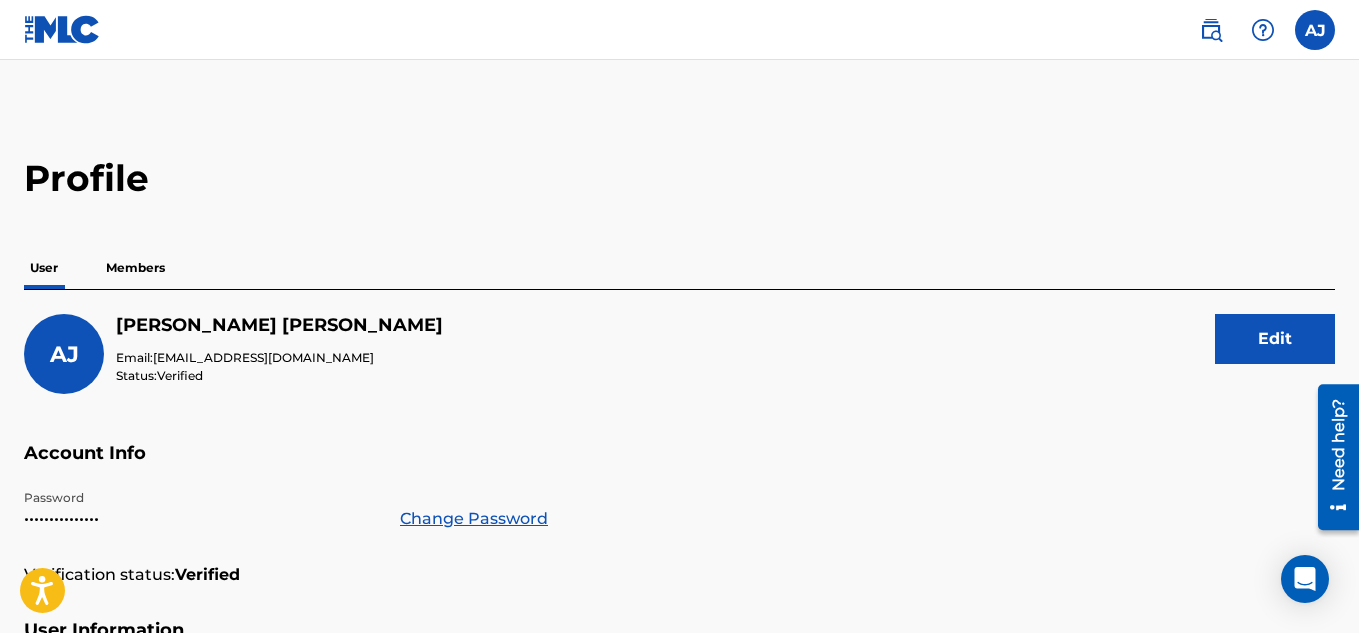 click on "Members" at bounding box center [135, 268] 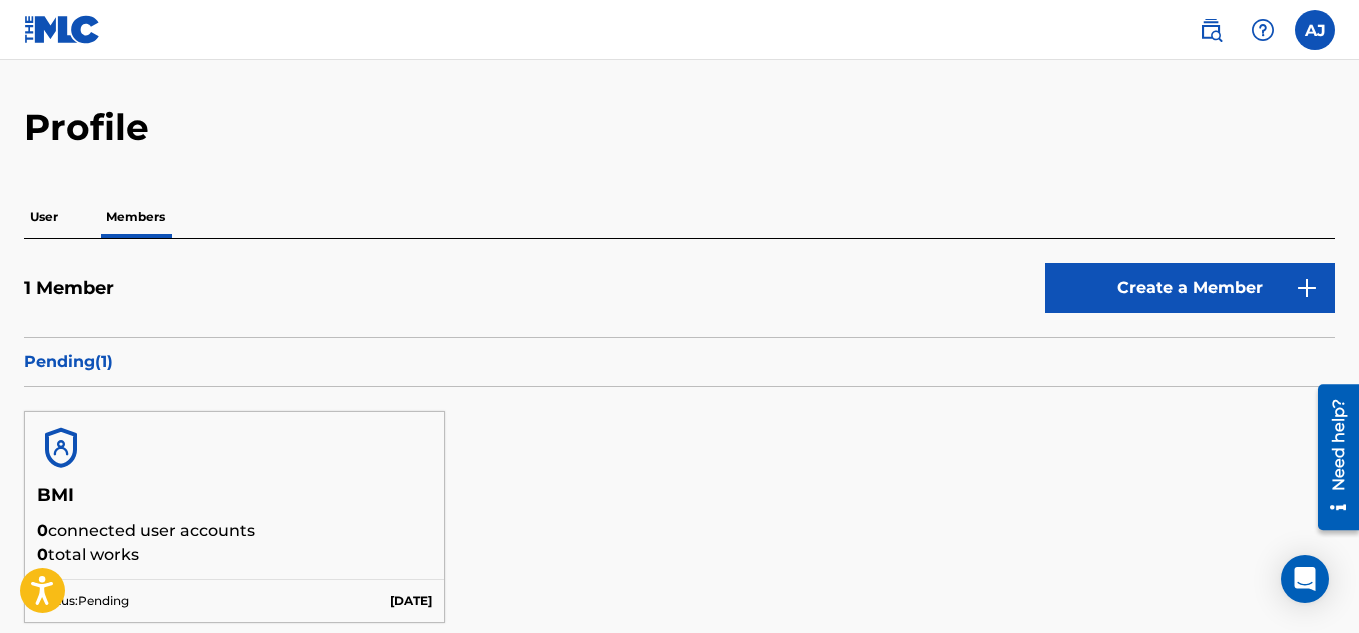 scroll, scrollTop: 0, scrollLeft: 0, axis: both 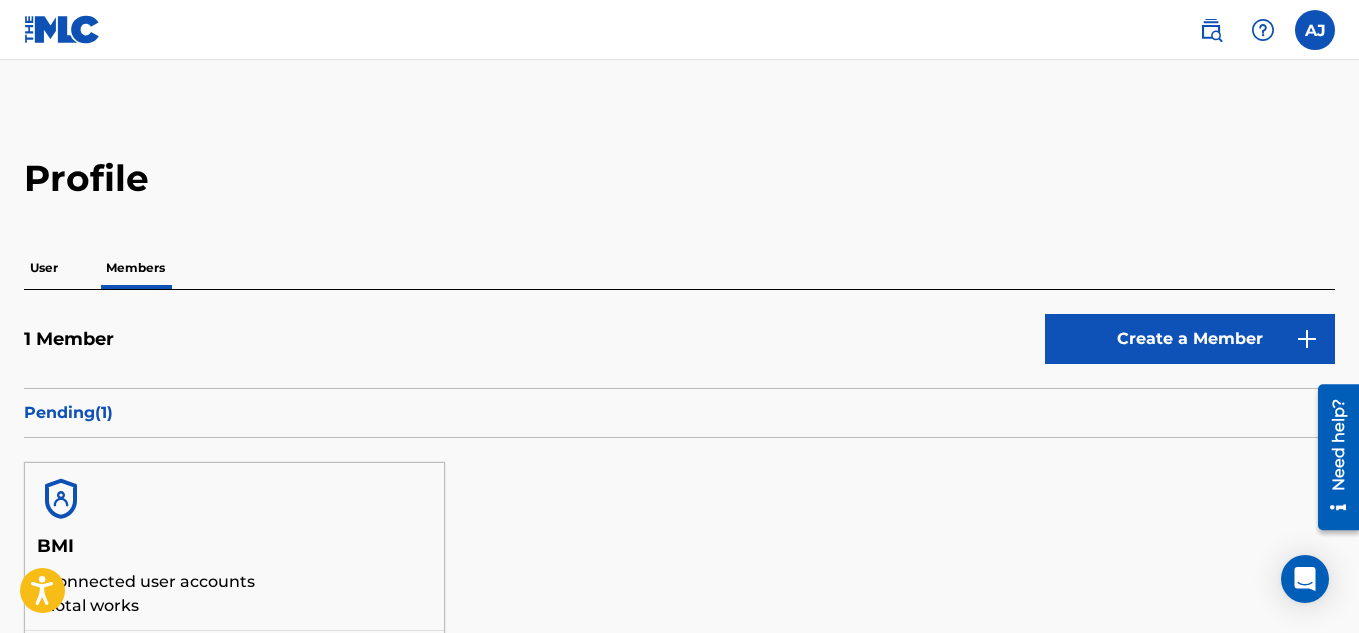 click on "User" at bounding box center [44, 268] 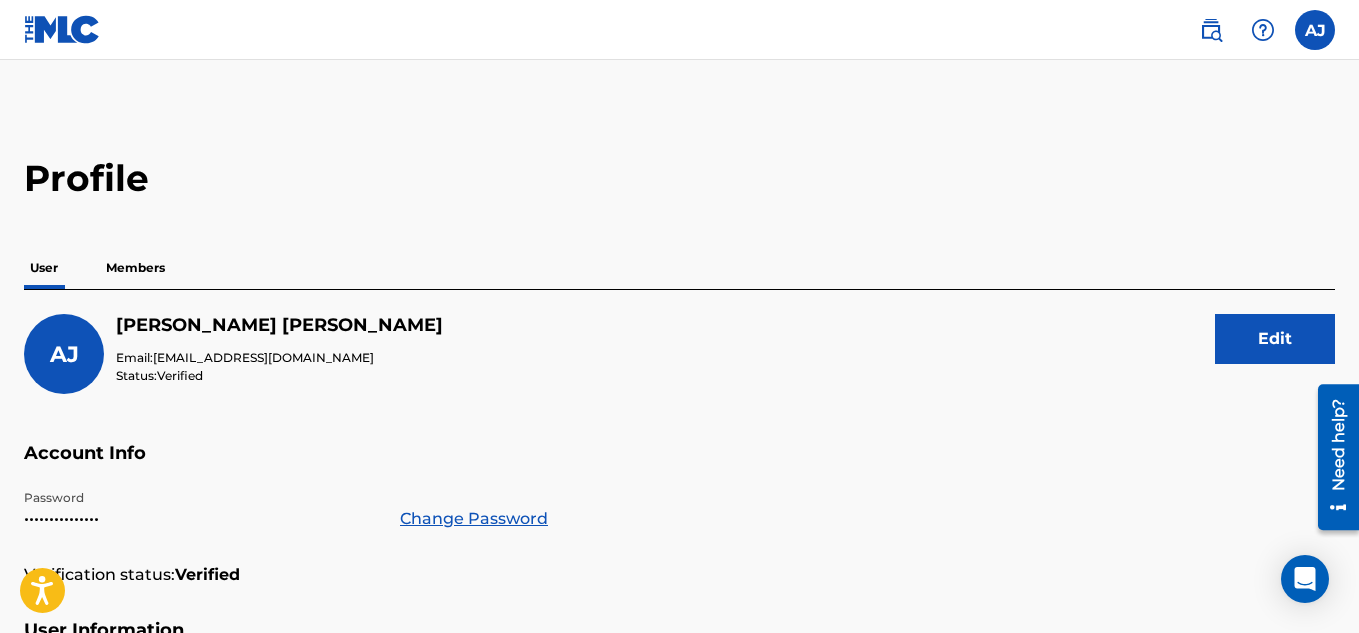 click on "AJ" at bounding box center (64, 354) 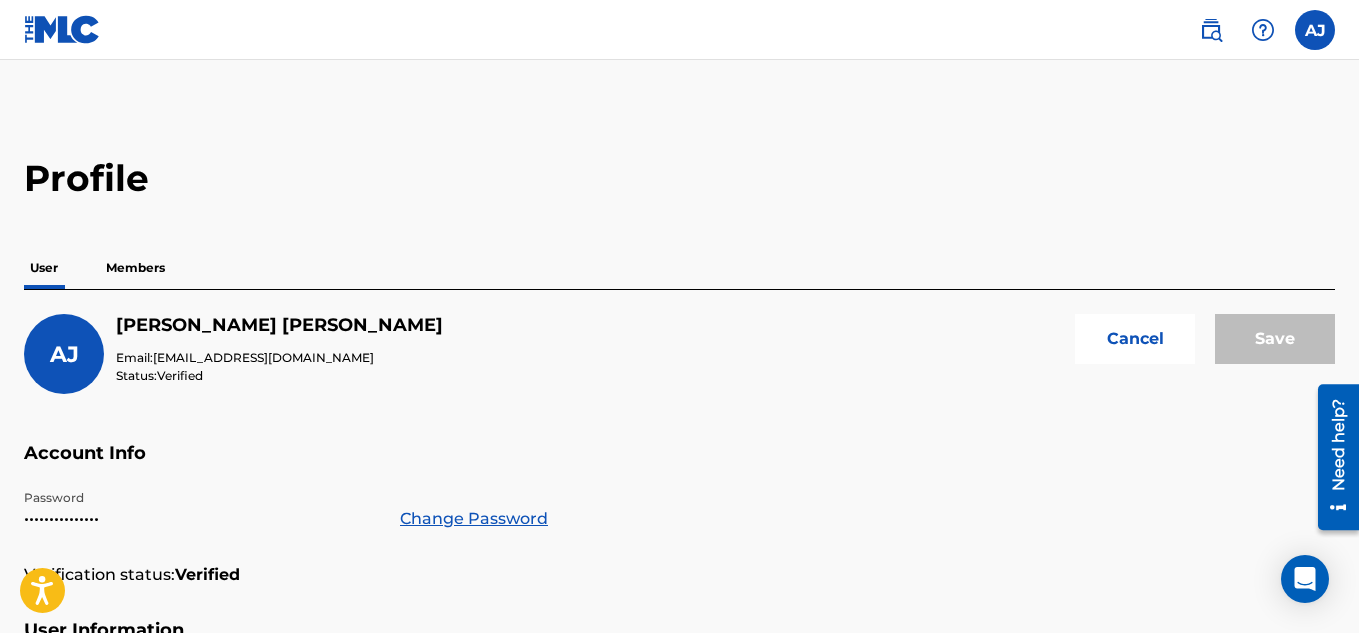 click on "AJ" at bounding box center (64, 354) 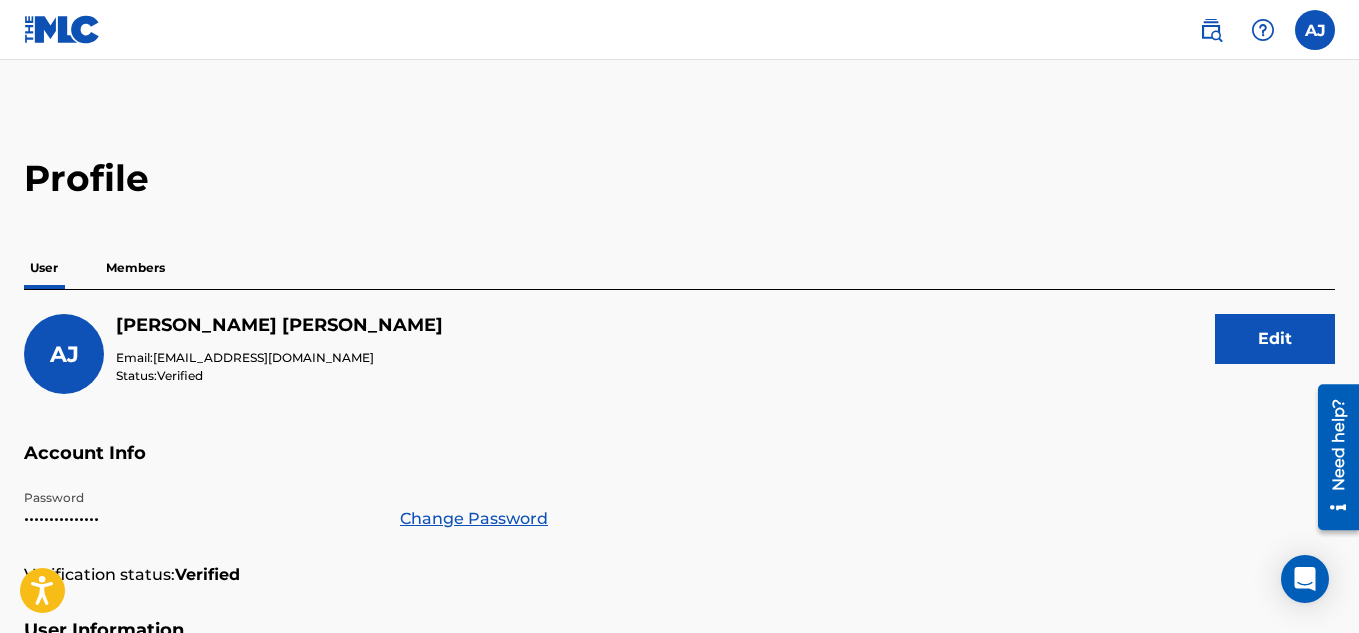 click at bounding box center [1315, 30] 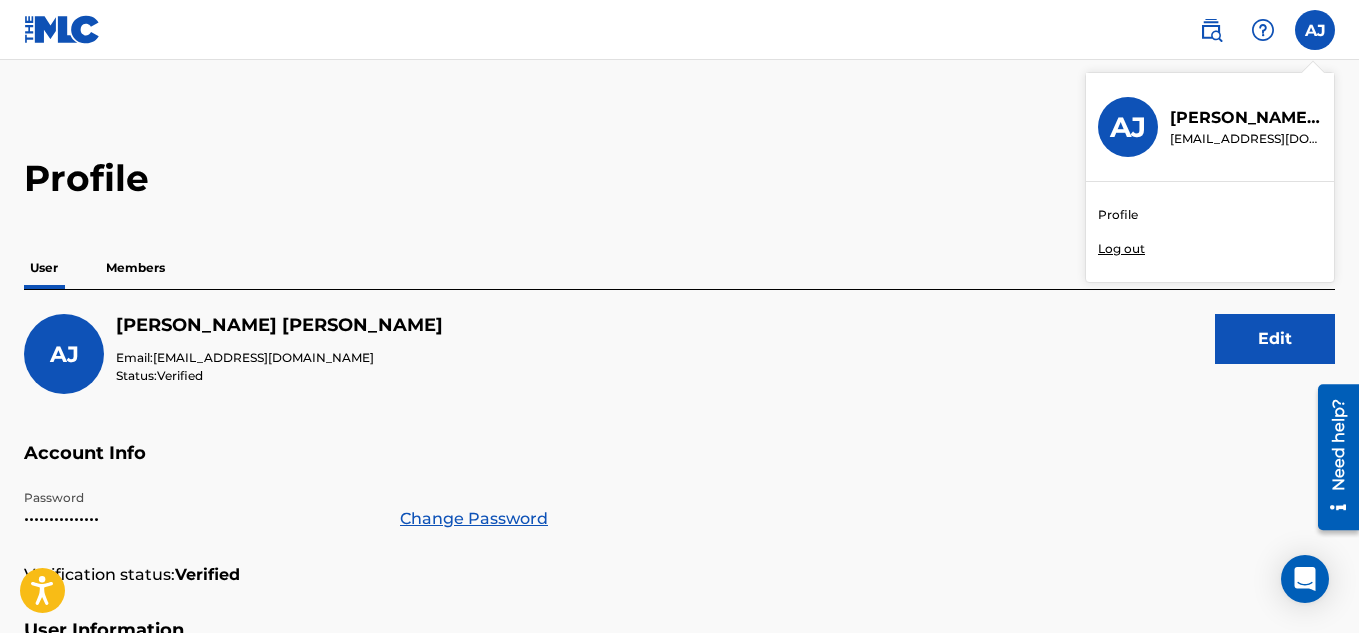 click on "Profile" at bounding box center (1118, 215) 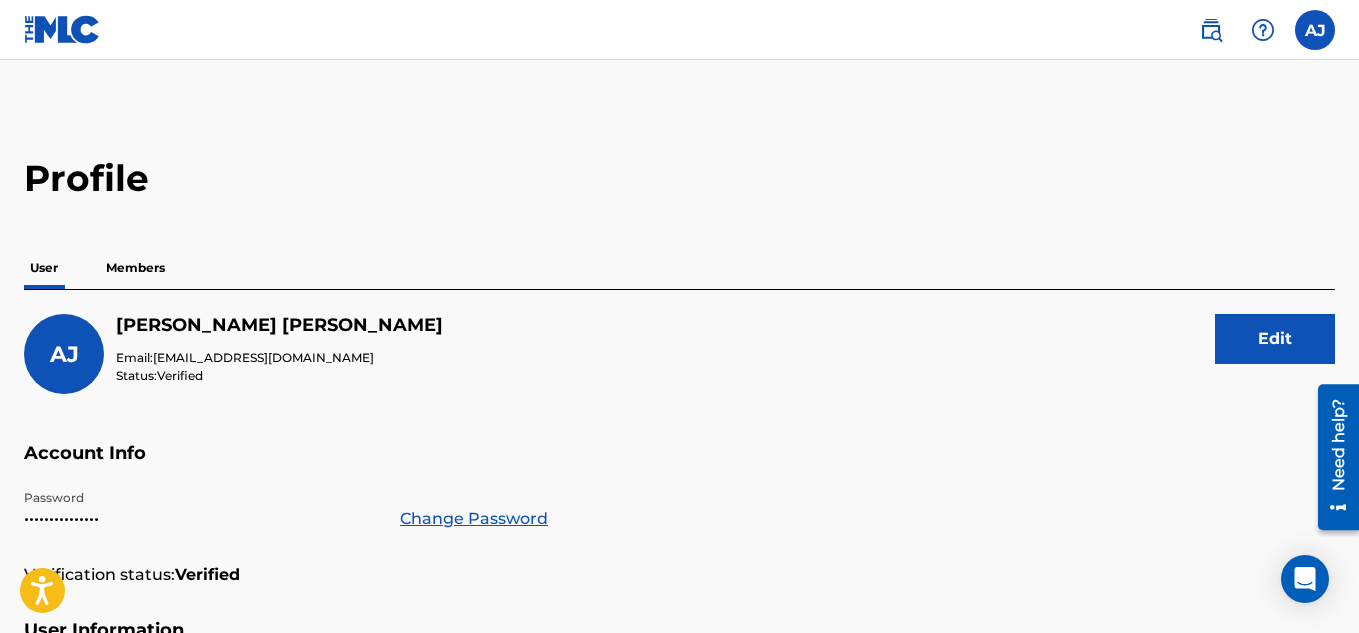 click at bounding box center (1211, 30) 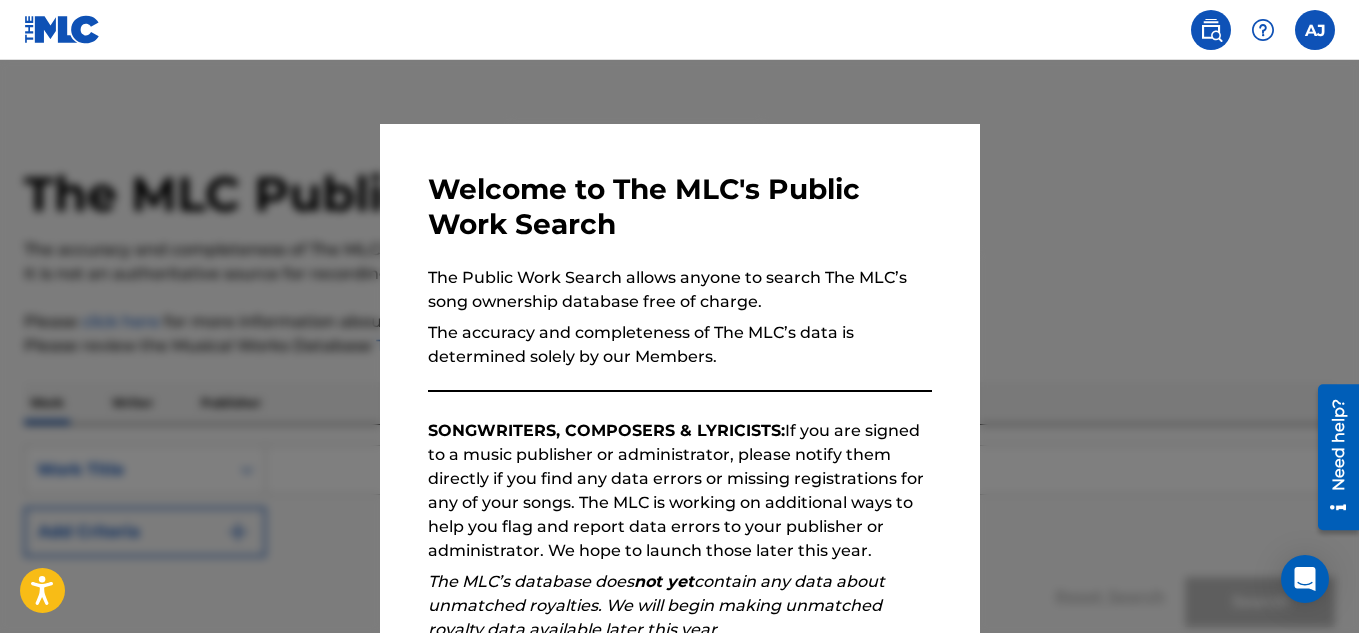 scroll, scrollTop: 173, scrollLeft: 0, axis: vertical 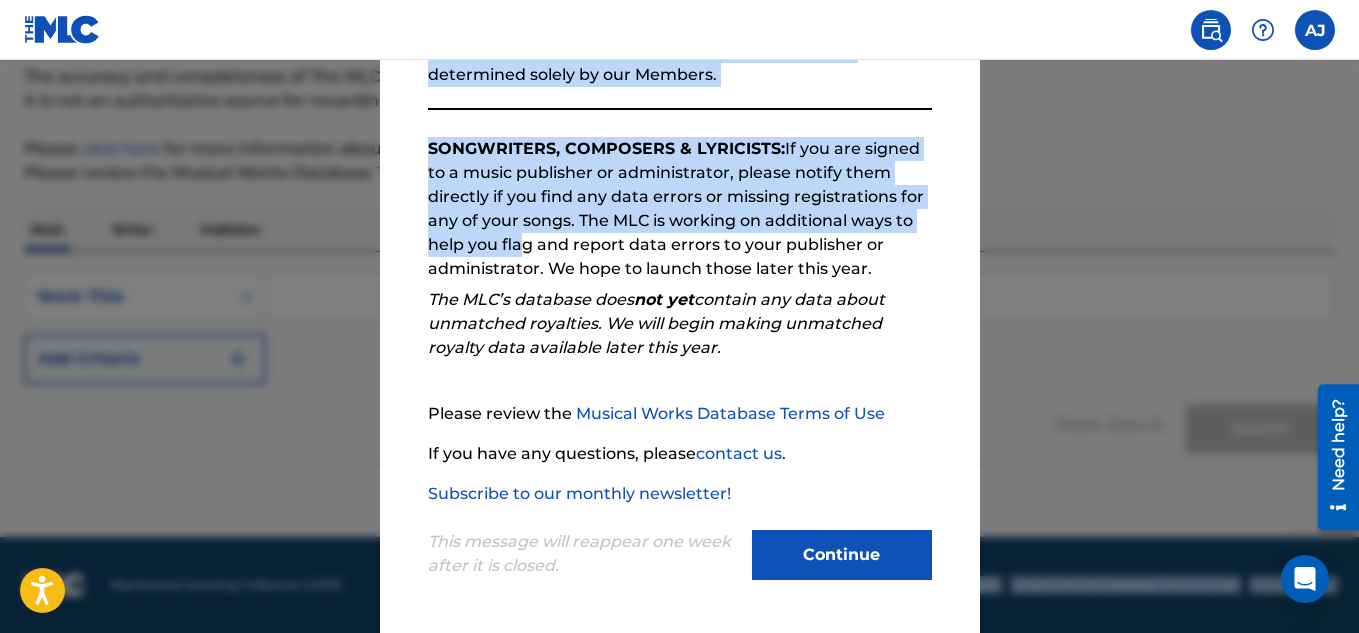 drag, startPoint x: 505, startPoint y: 517, endPoint x: 595, endPoint y: 679, distance: 185.32135 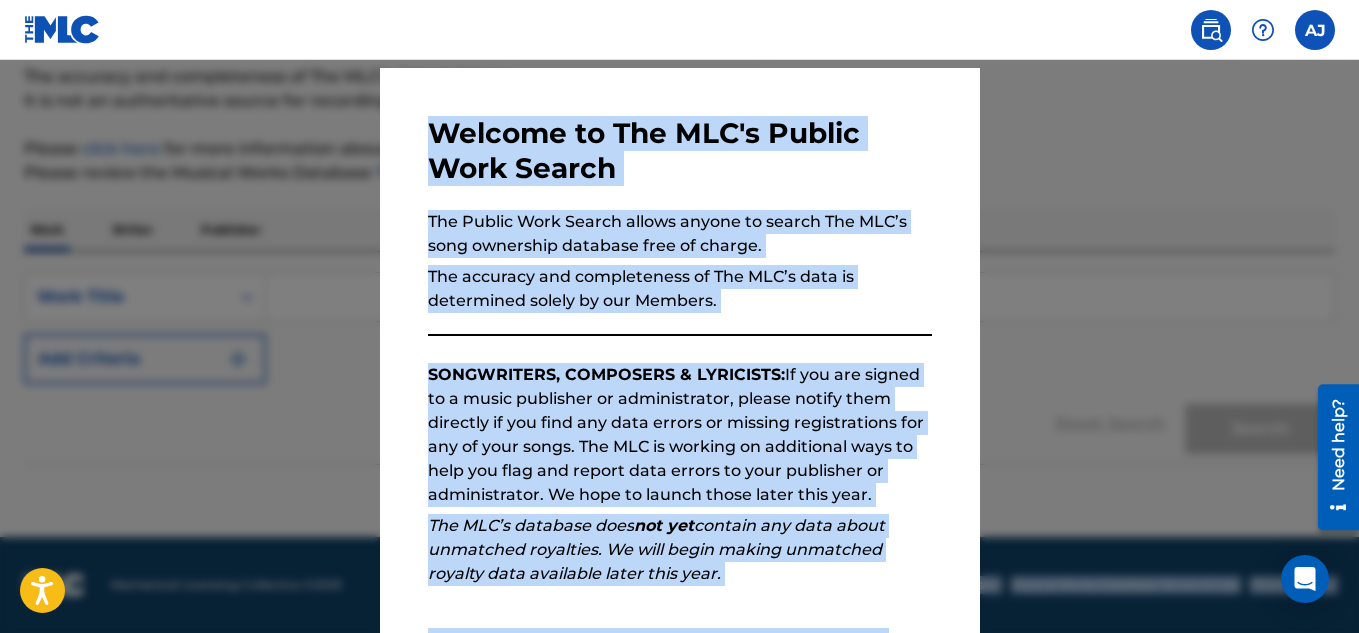 scroll, scrollTop: 282, scrollLeft: 0, axis: vertical 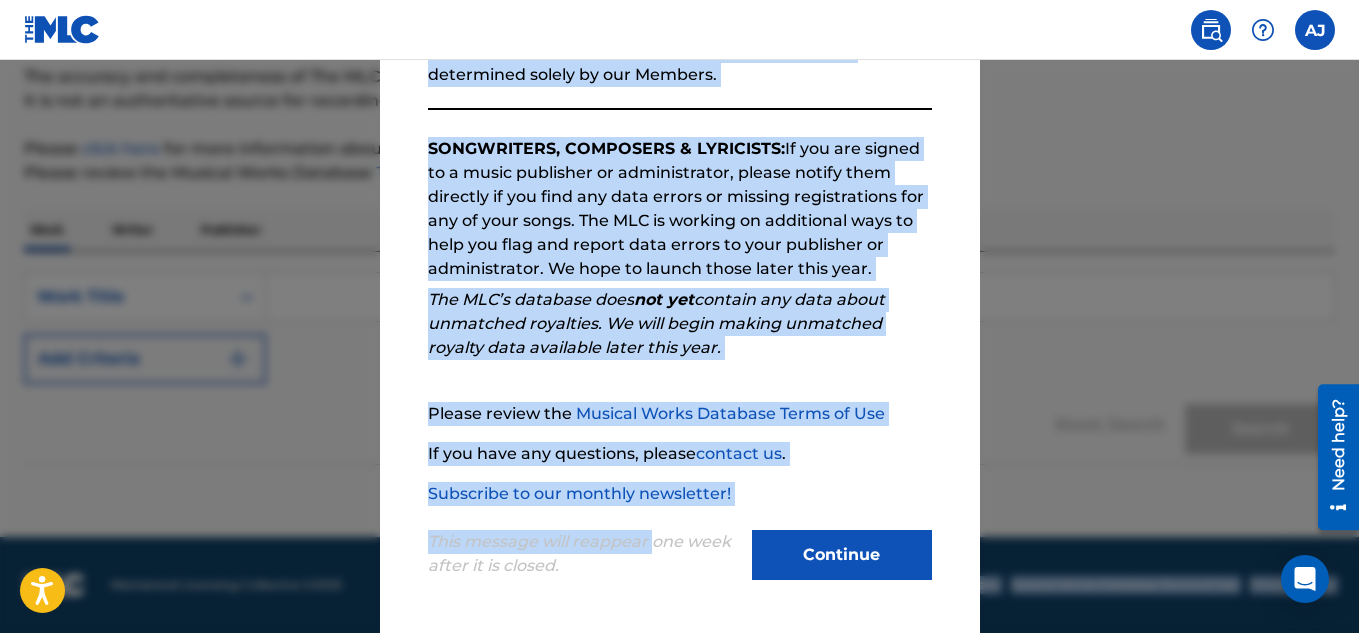 drag, startPoint x: 644, startPoint y: 526, endPoint x: 771, endPoint y: 677, distance: 197.30687 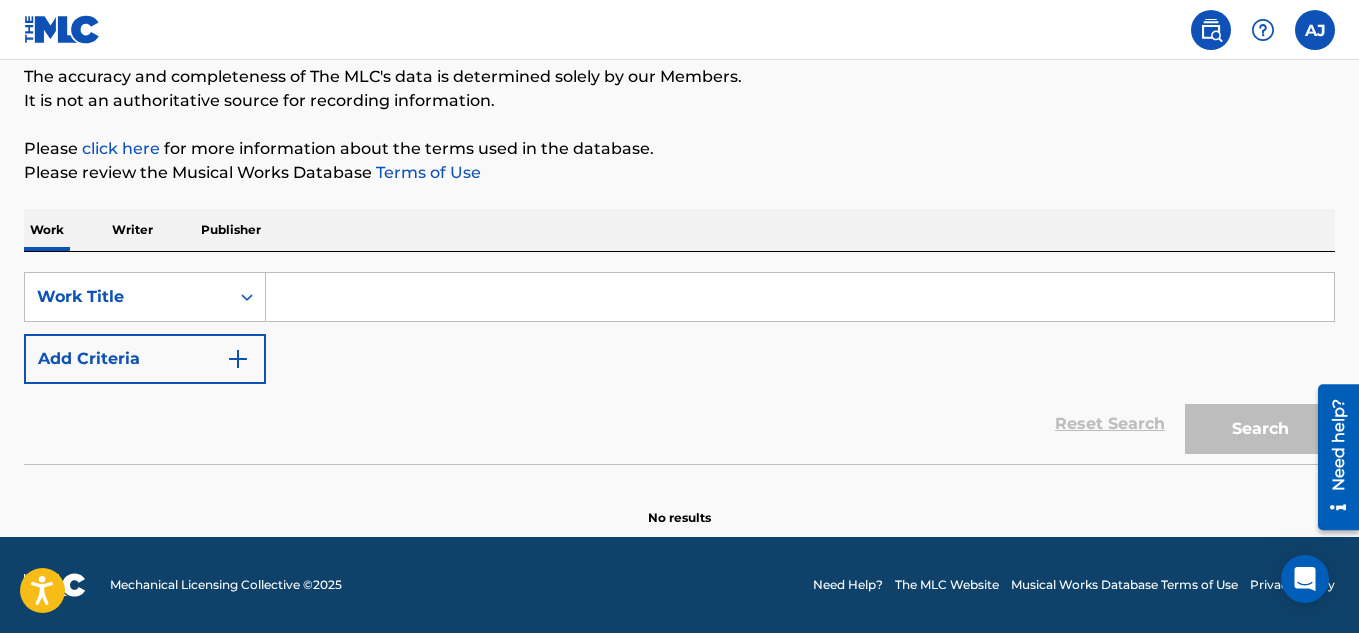 click at bounding box center (800, 297) 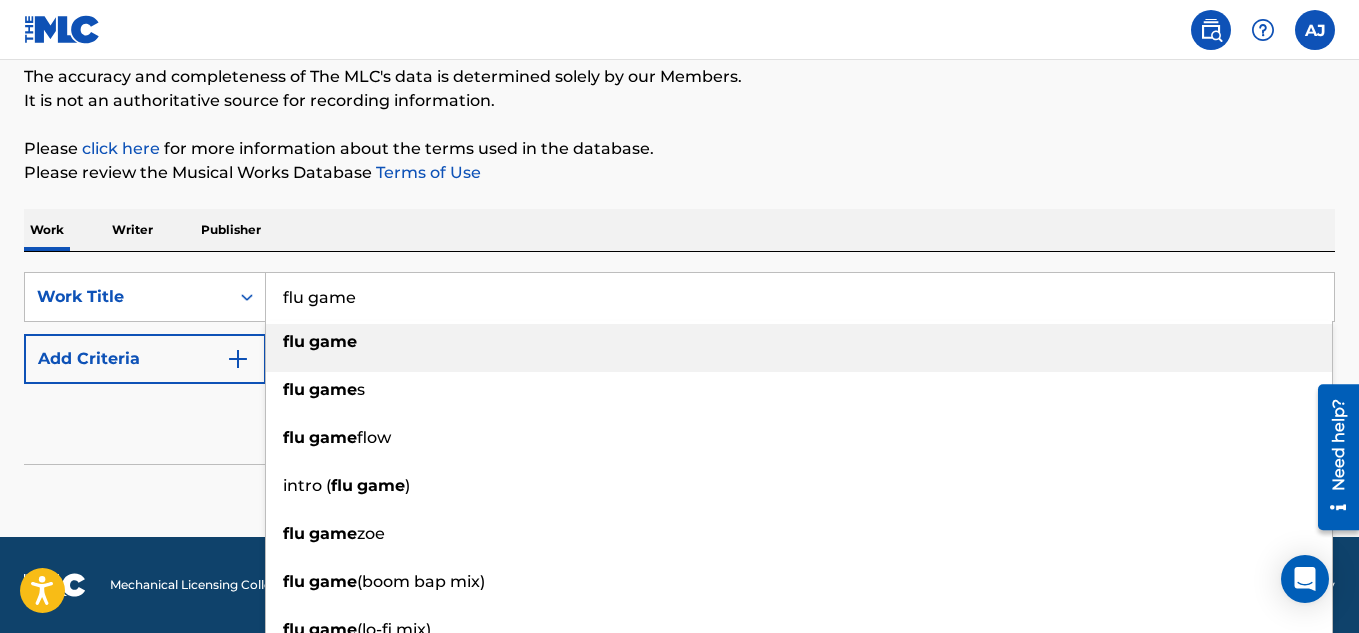 click on "game" at bounding box center (333, 341) 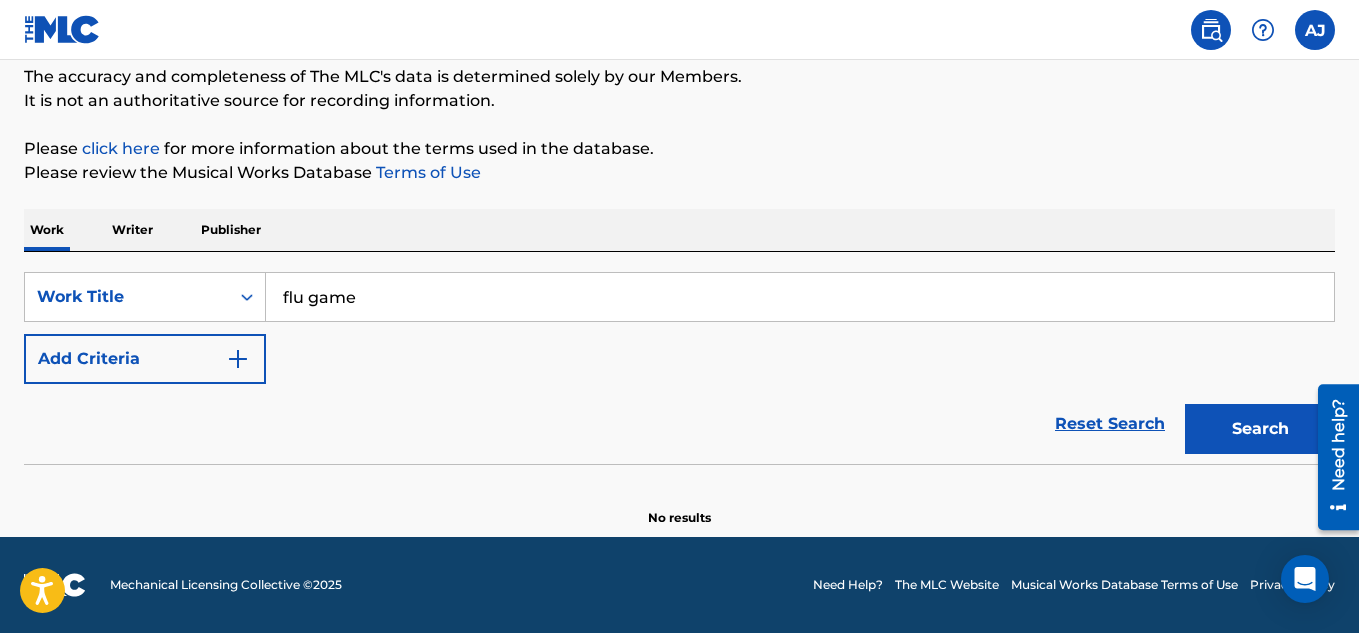 click on "Search" at bounding box center [1260, 429] 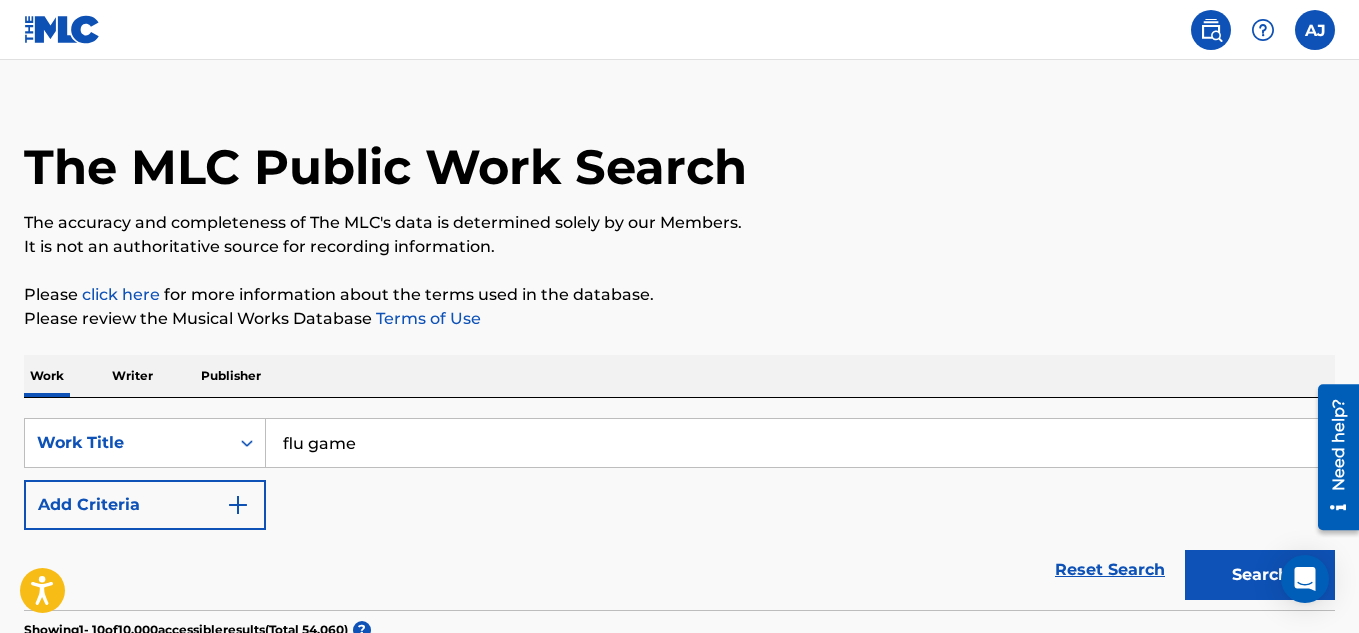 scroll, scrollTop: 0, scrollLeft: 0, axis: both 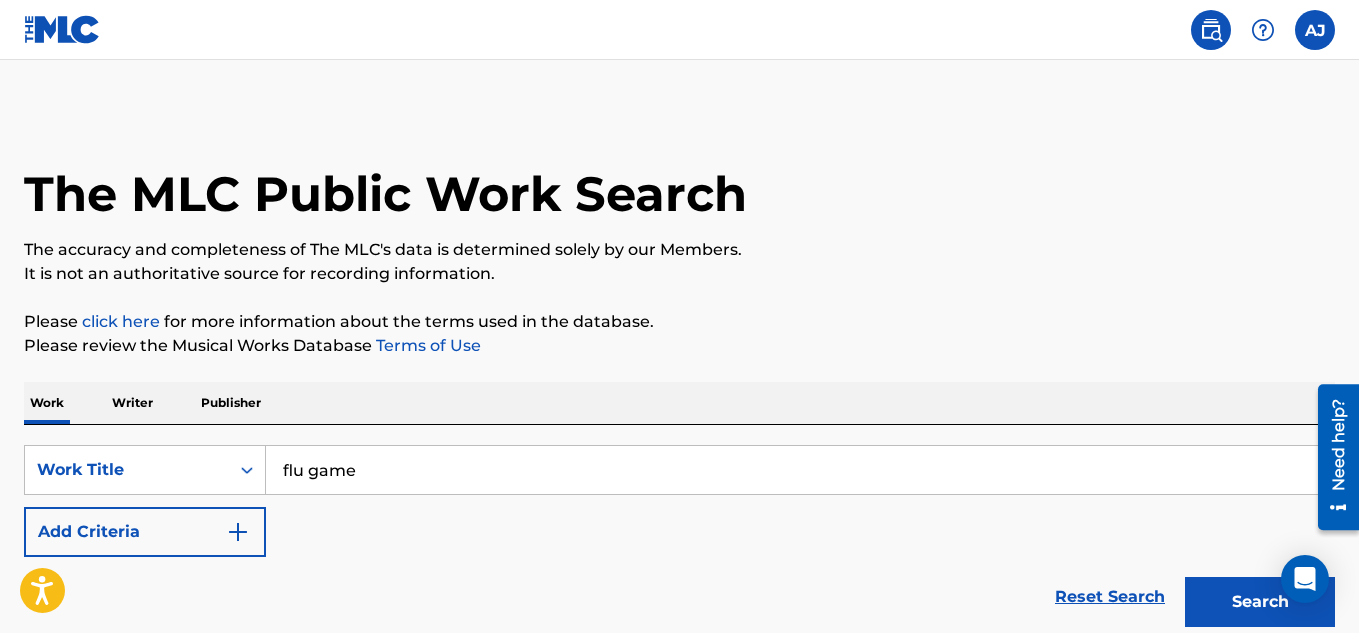 click on "flu game" at bounding box center (800, 470) 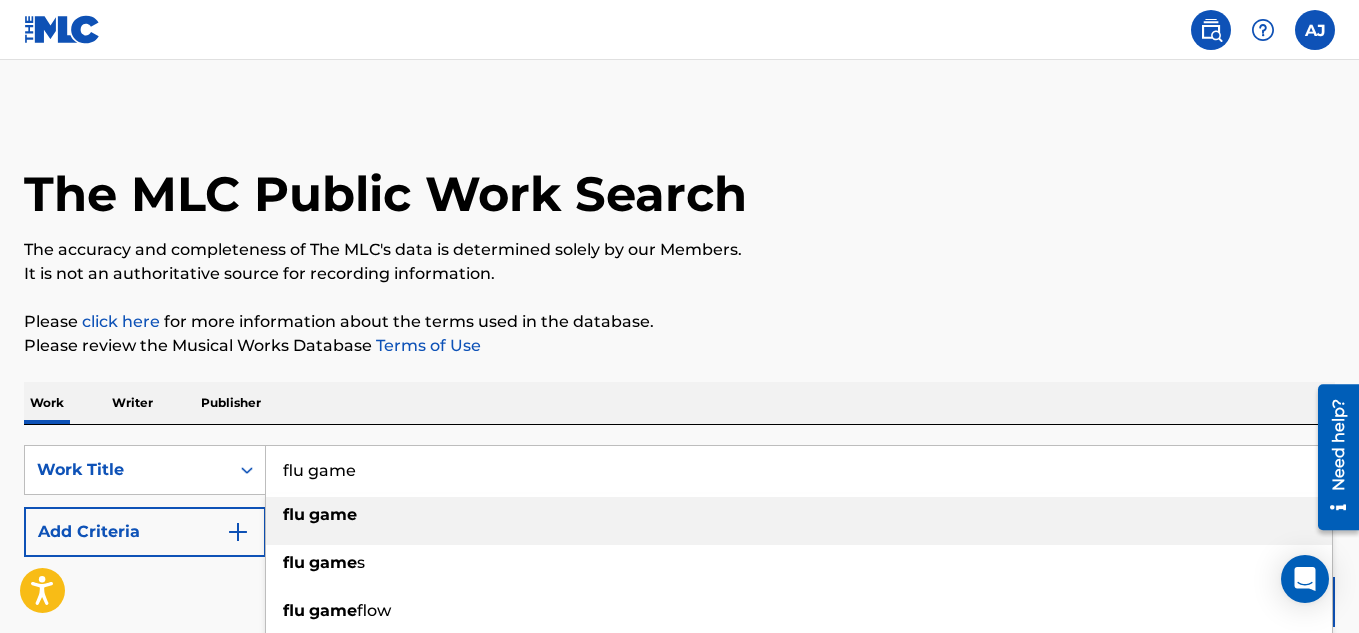 click on "flu game" at bounding box center (800, 470) 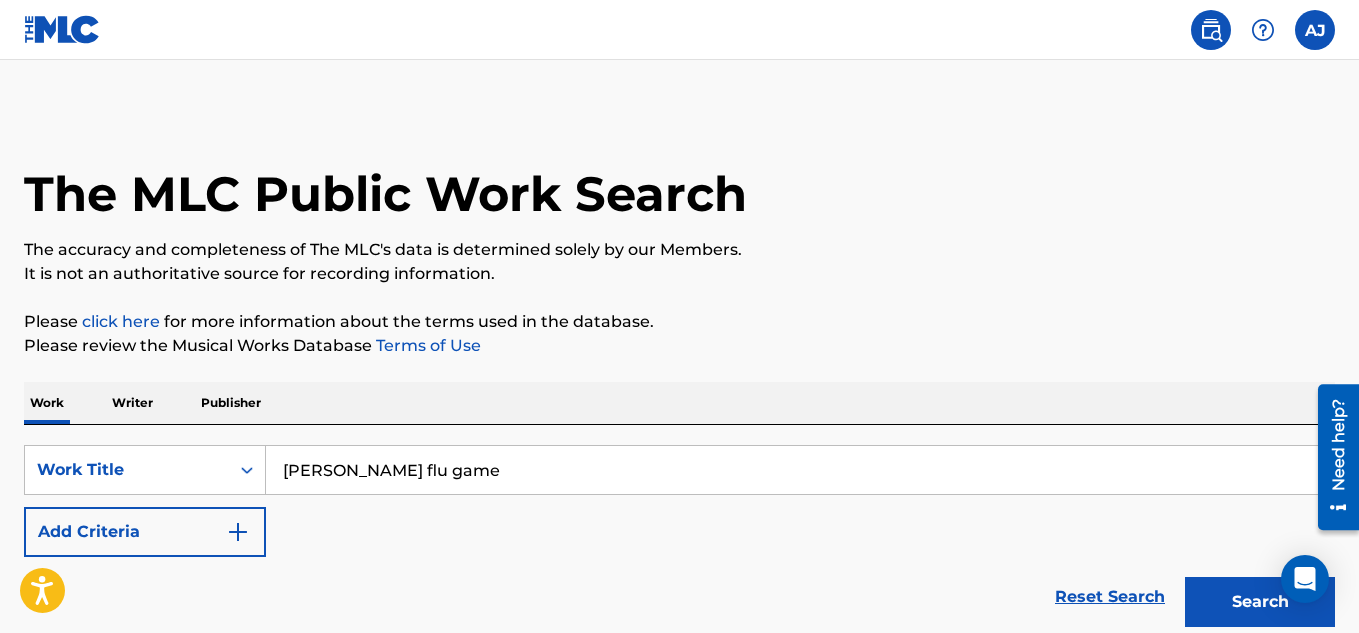 type on "jim jones flu game" 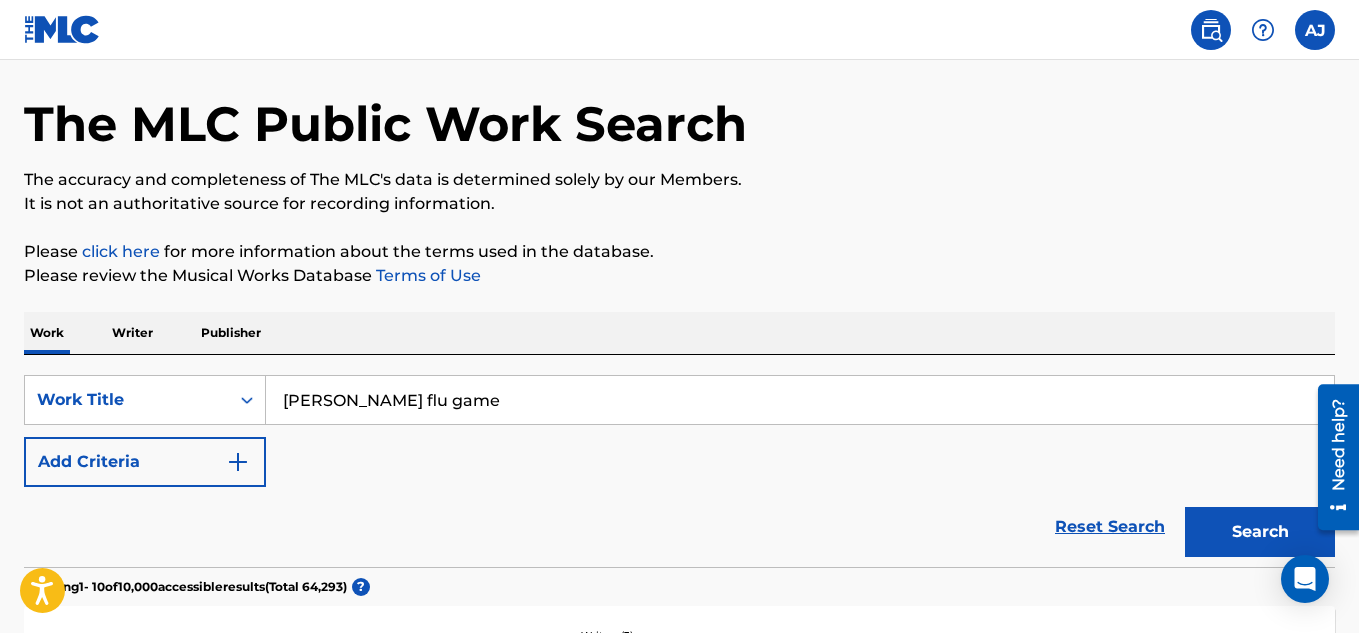 scroll, scrollTop: 0, scrollLeft: 0, axis: both 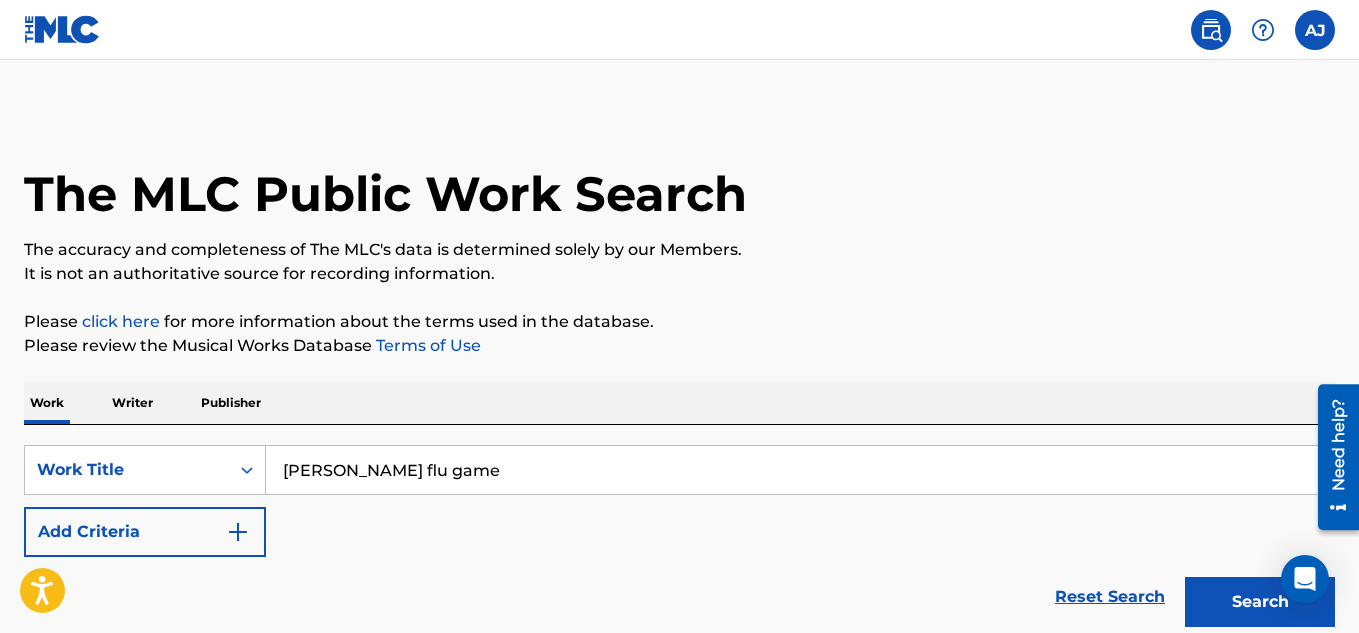 click on "jim jones flu game" at bounding box center [800, 470] 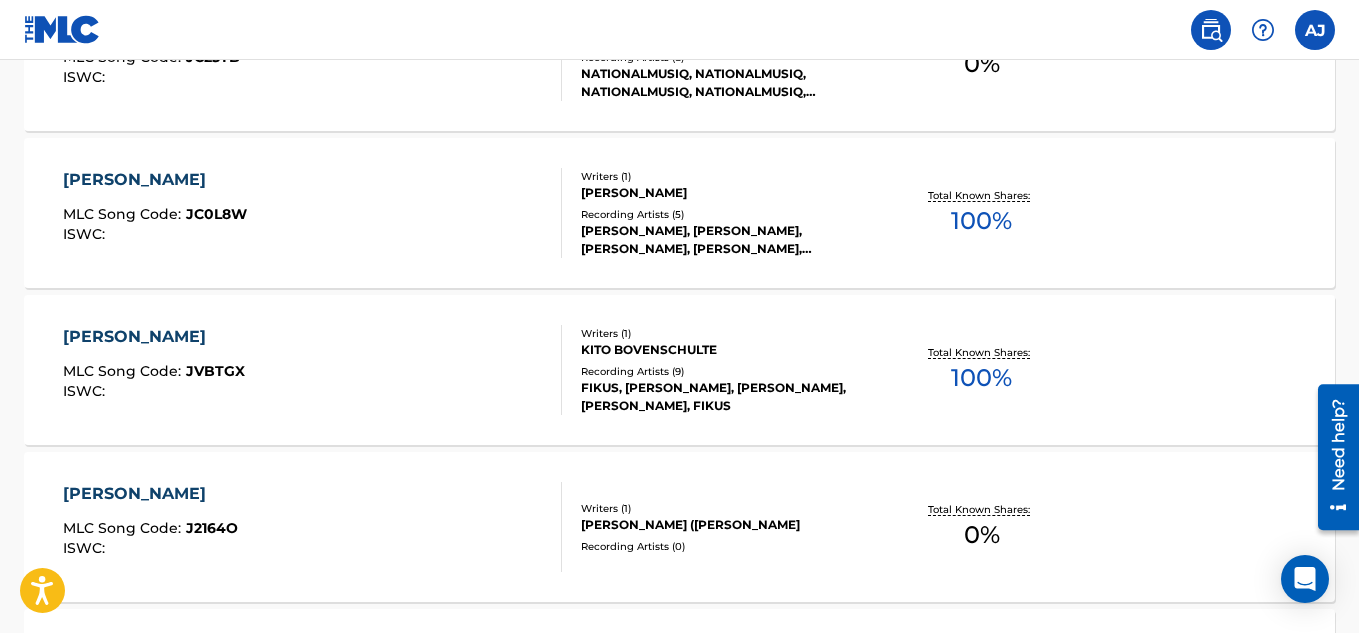 scroll, scrollTop: 0, scrollLeft: 0, axis: both 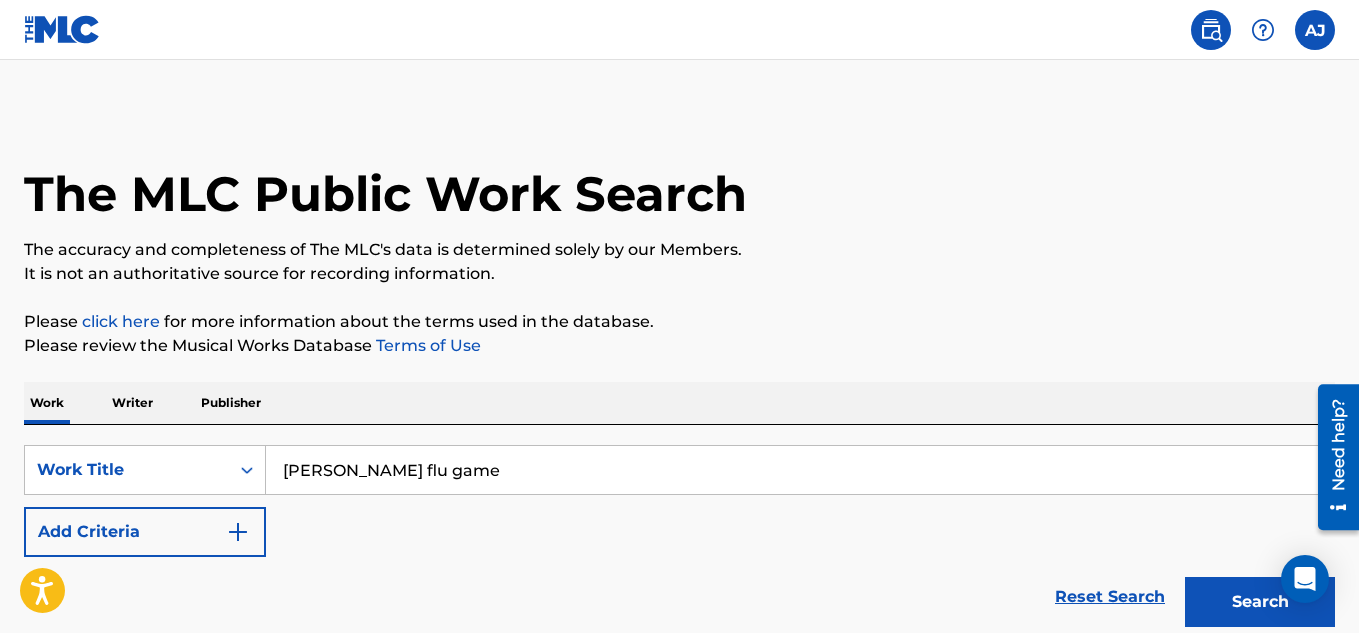click at bounding box center [62, 29] 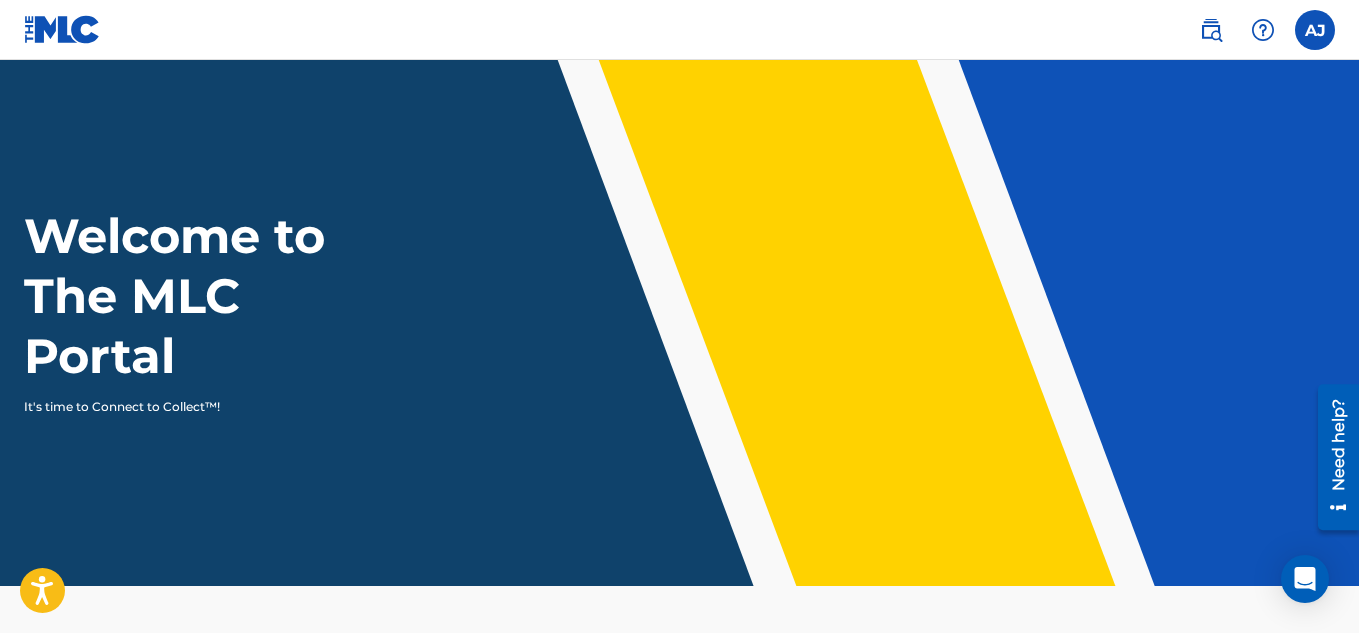 click at bounding box center (1315, 30) 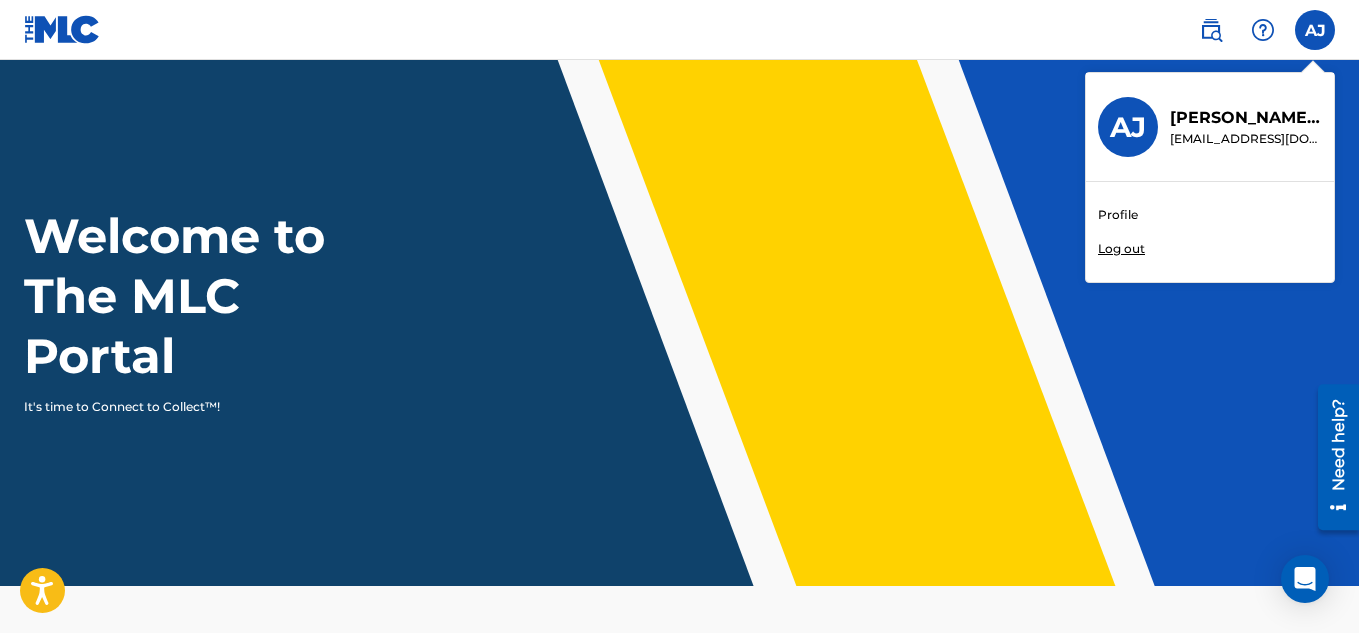 click on "Log out" at bounding box center [1121, 249] 